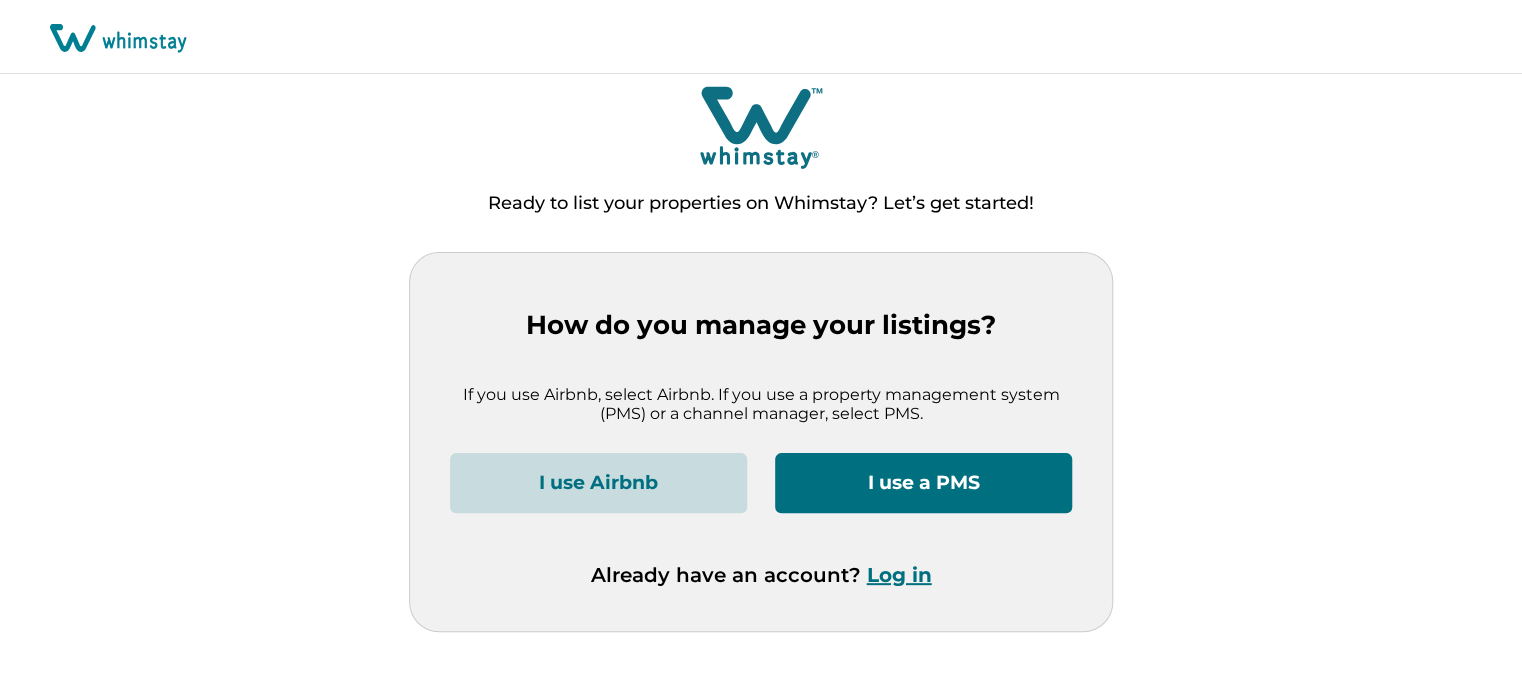 scroll, scrollTop: 0, scrollLeft: 0, axis: both 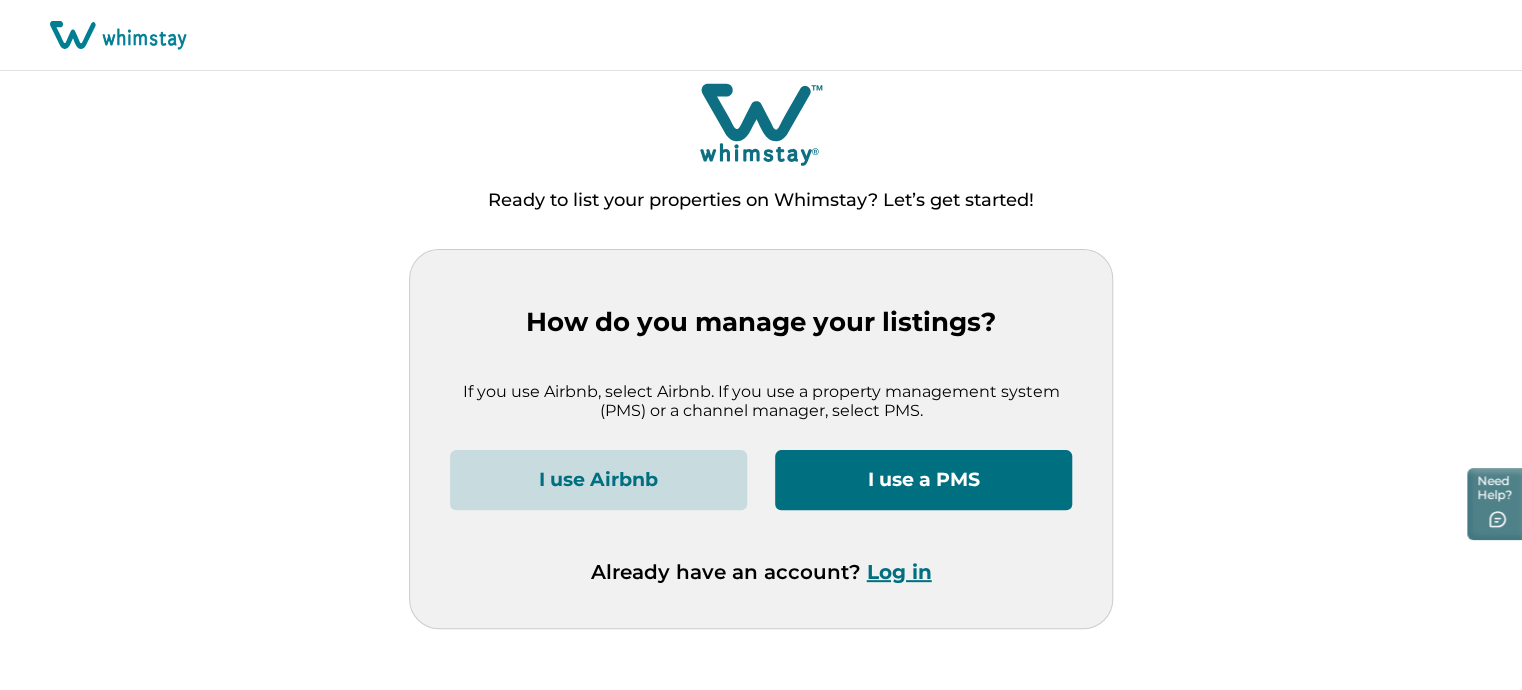 click on "Log in" at bounding box center [899, 572] 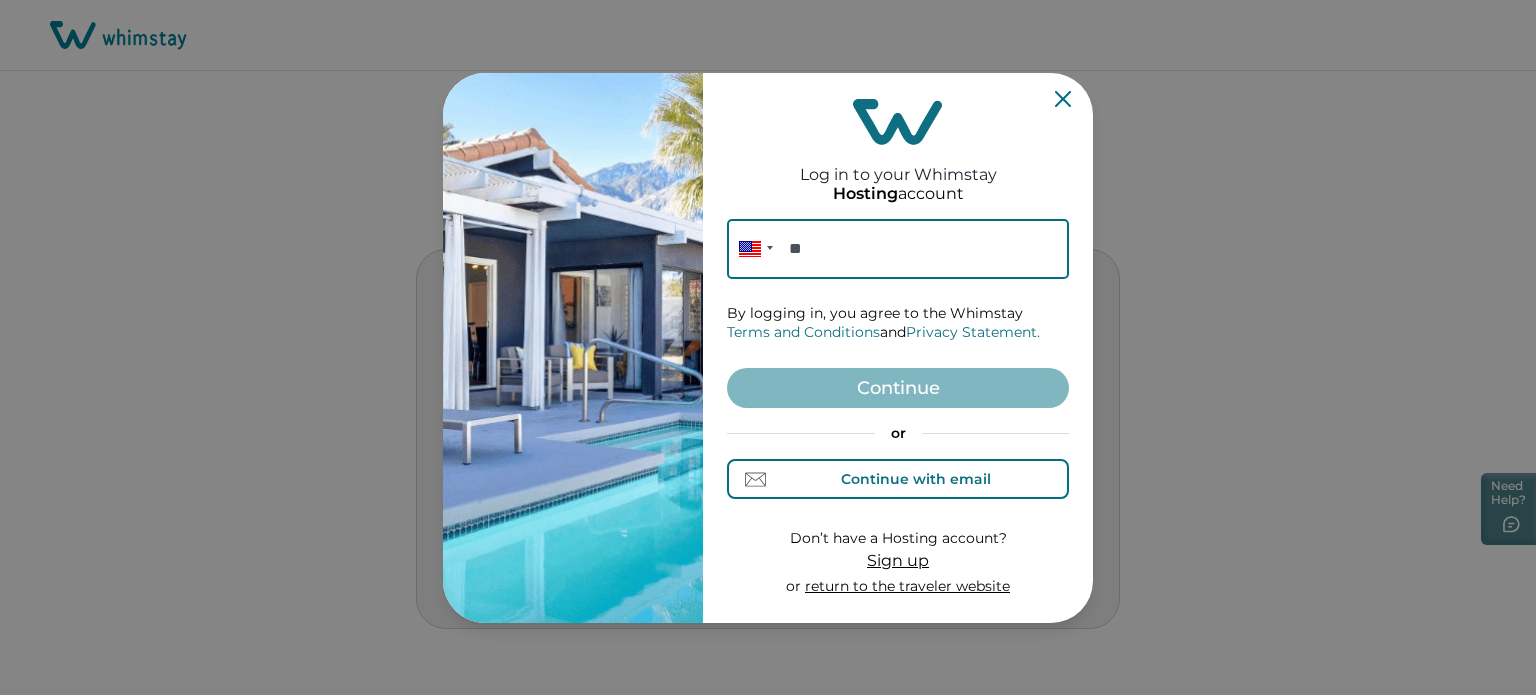 click on "Continue with email" at bounding box center [898, 479] 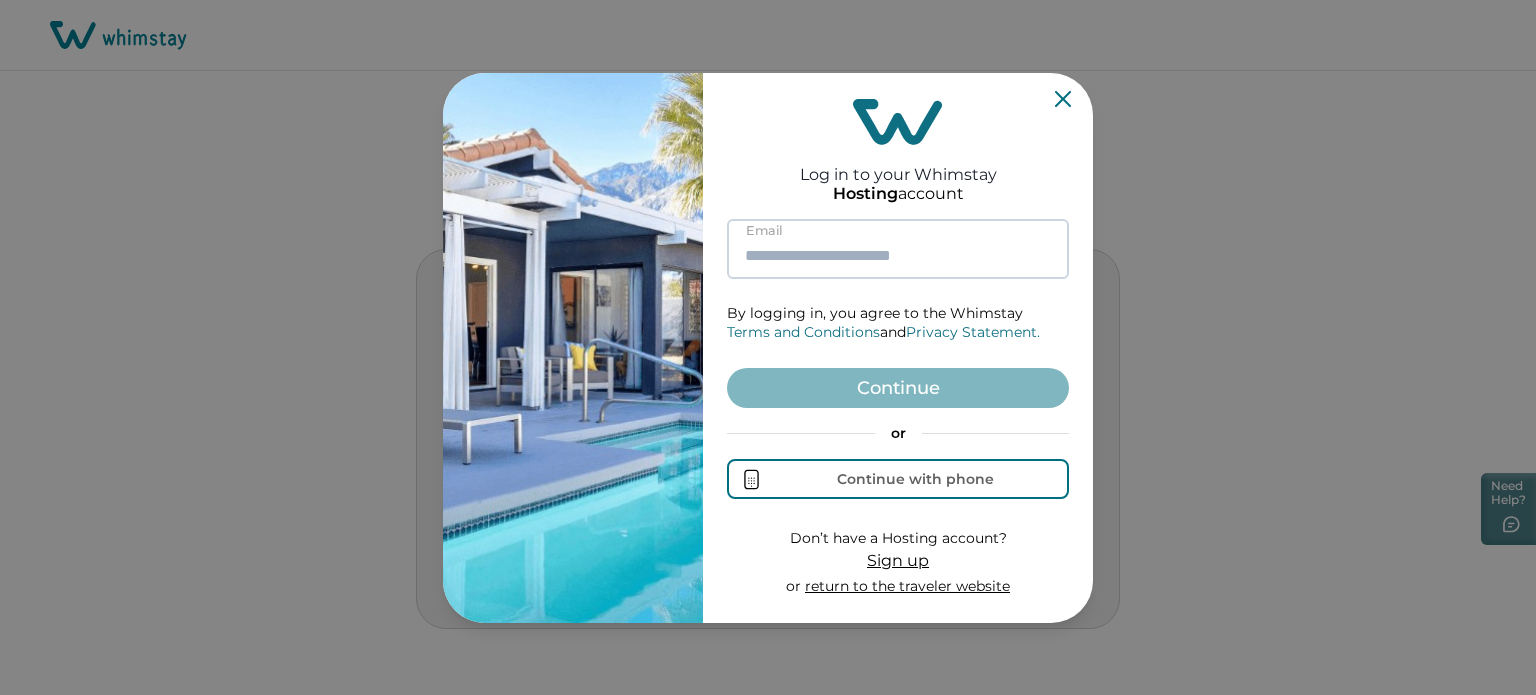 click at bounding box center [898, 249] 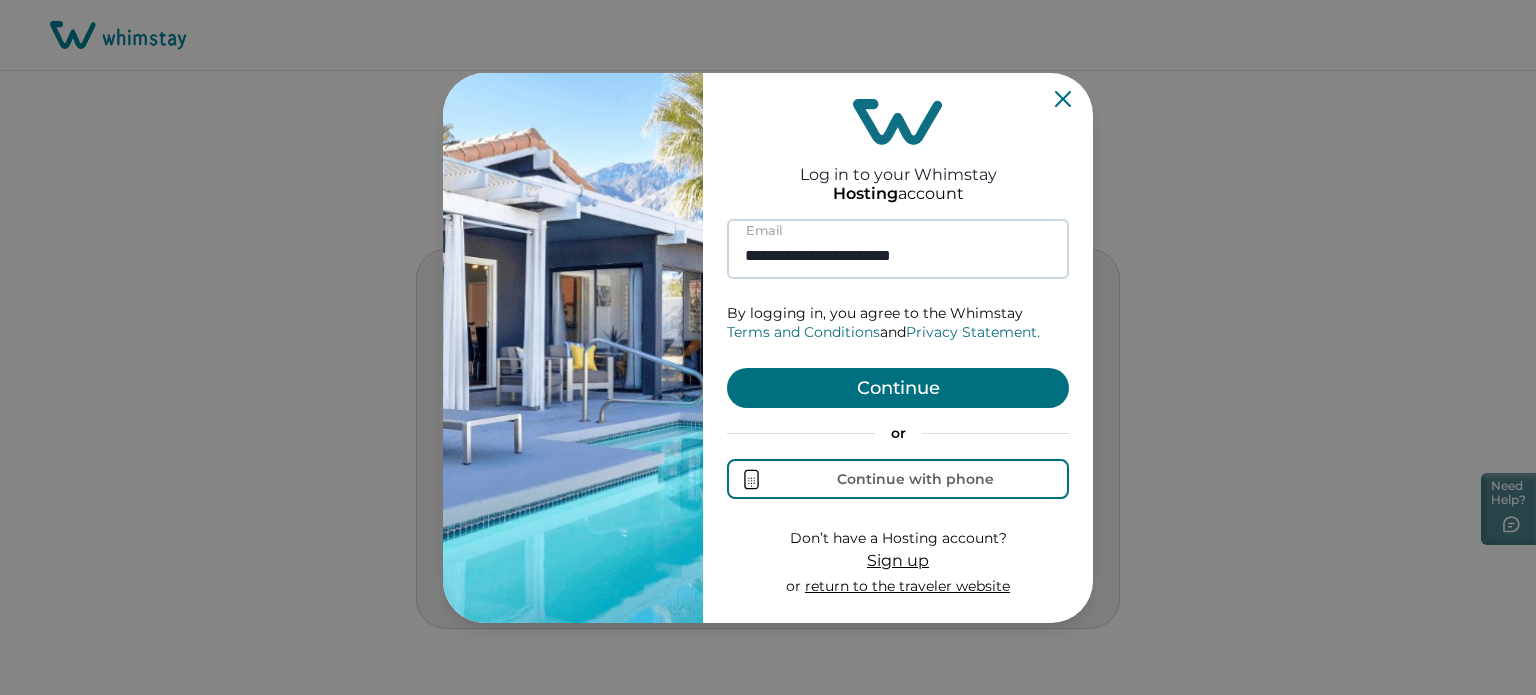 type on "**********" 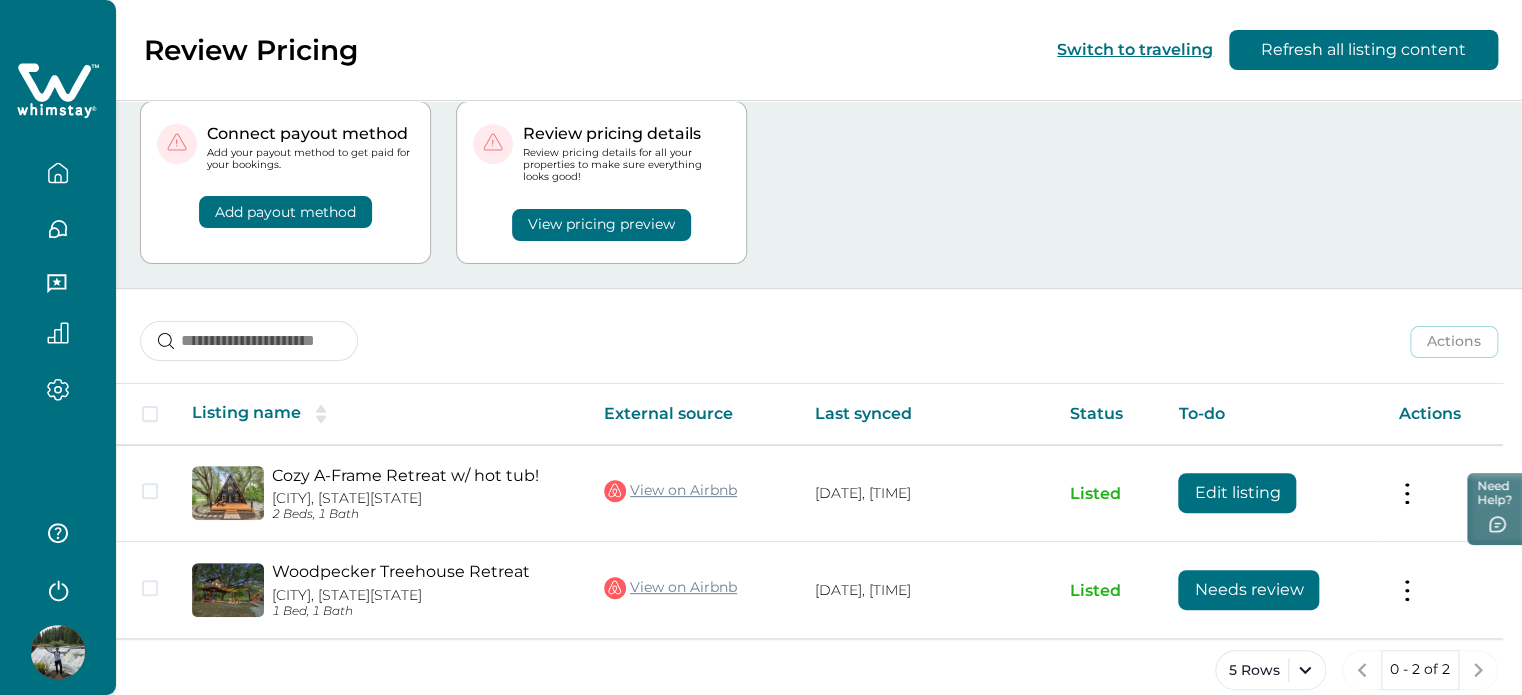 scroll, scrollTop: 80, scrollLeft: 0, axis: vertical 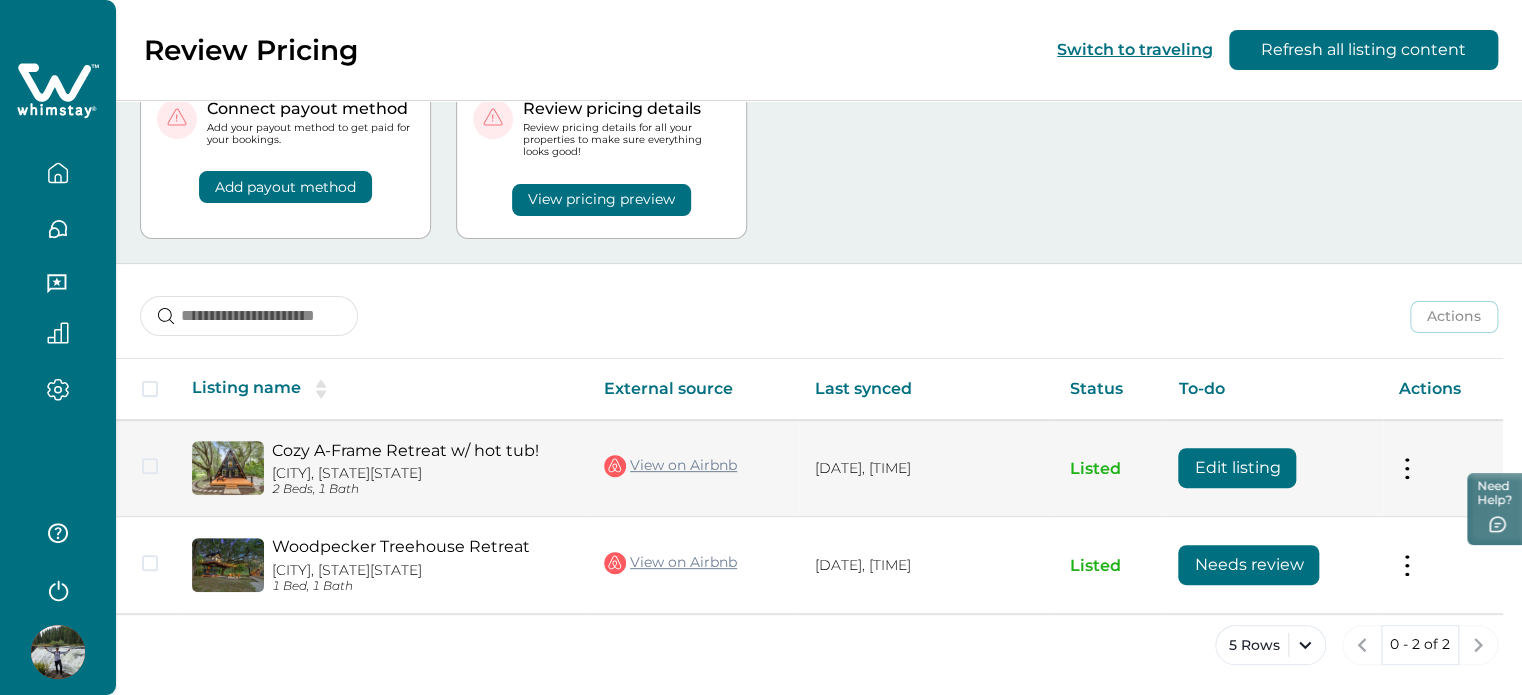 click at bounding box center [1407, 468] 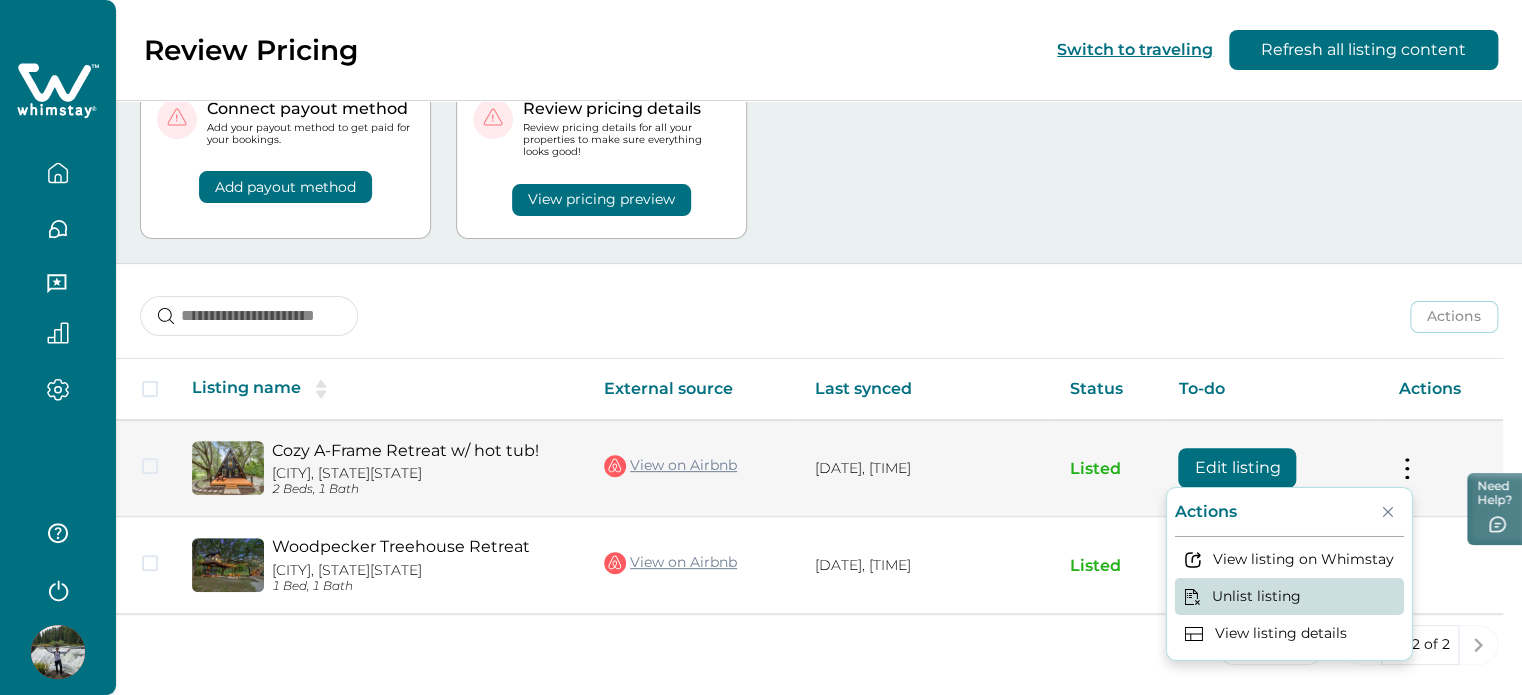 click on "Unlist listing" at bounding box center [1289, 595] 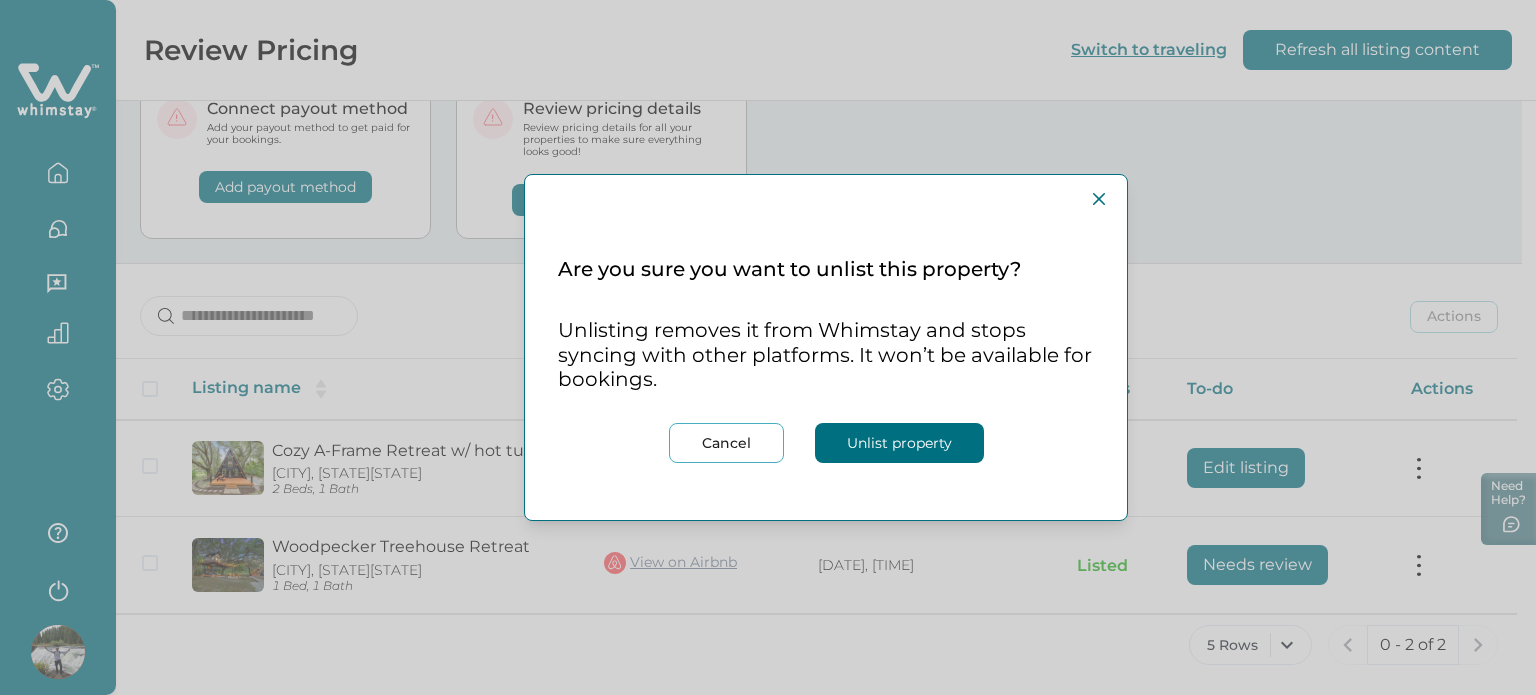 click on "Unlist property" at bounding box center [899, 443] 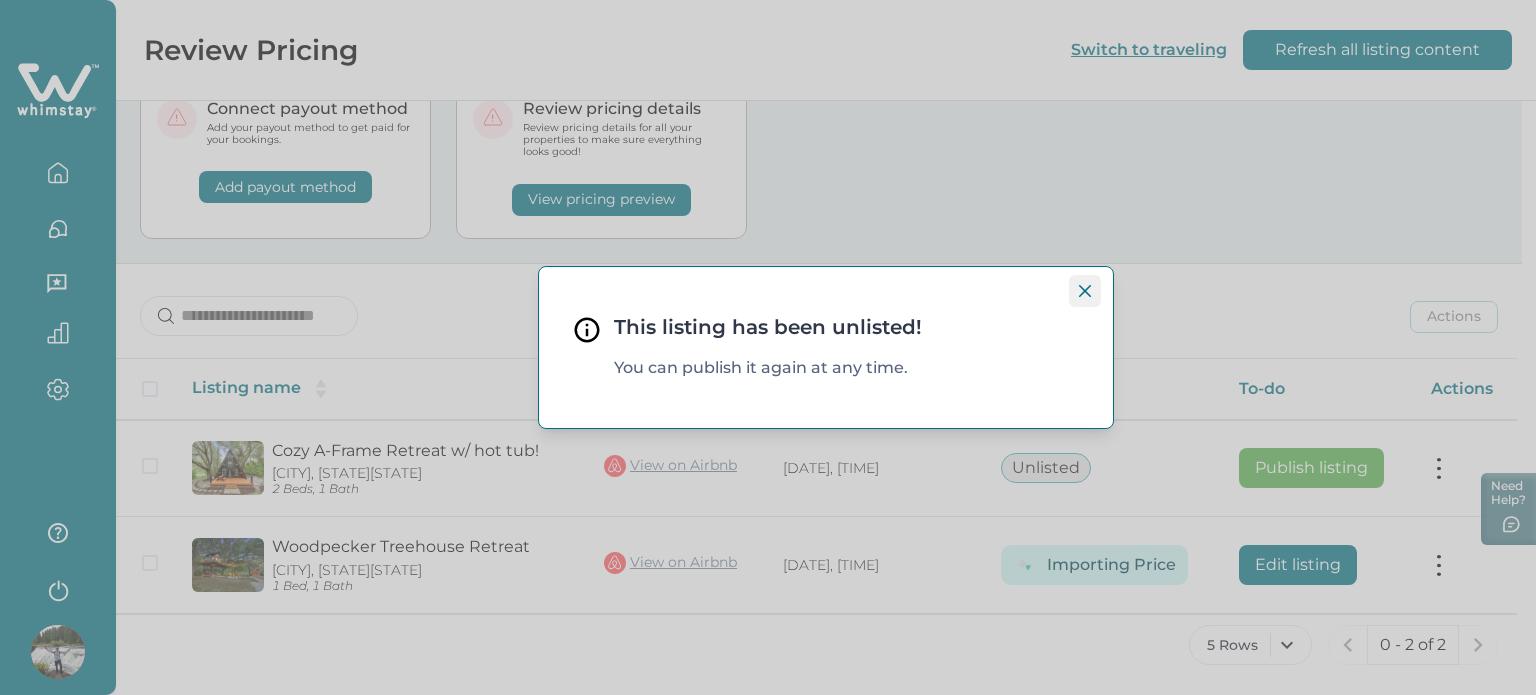 click at bounding box center (1085, 291) 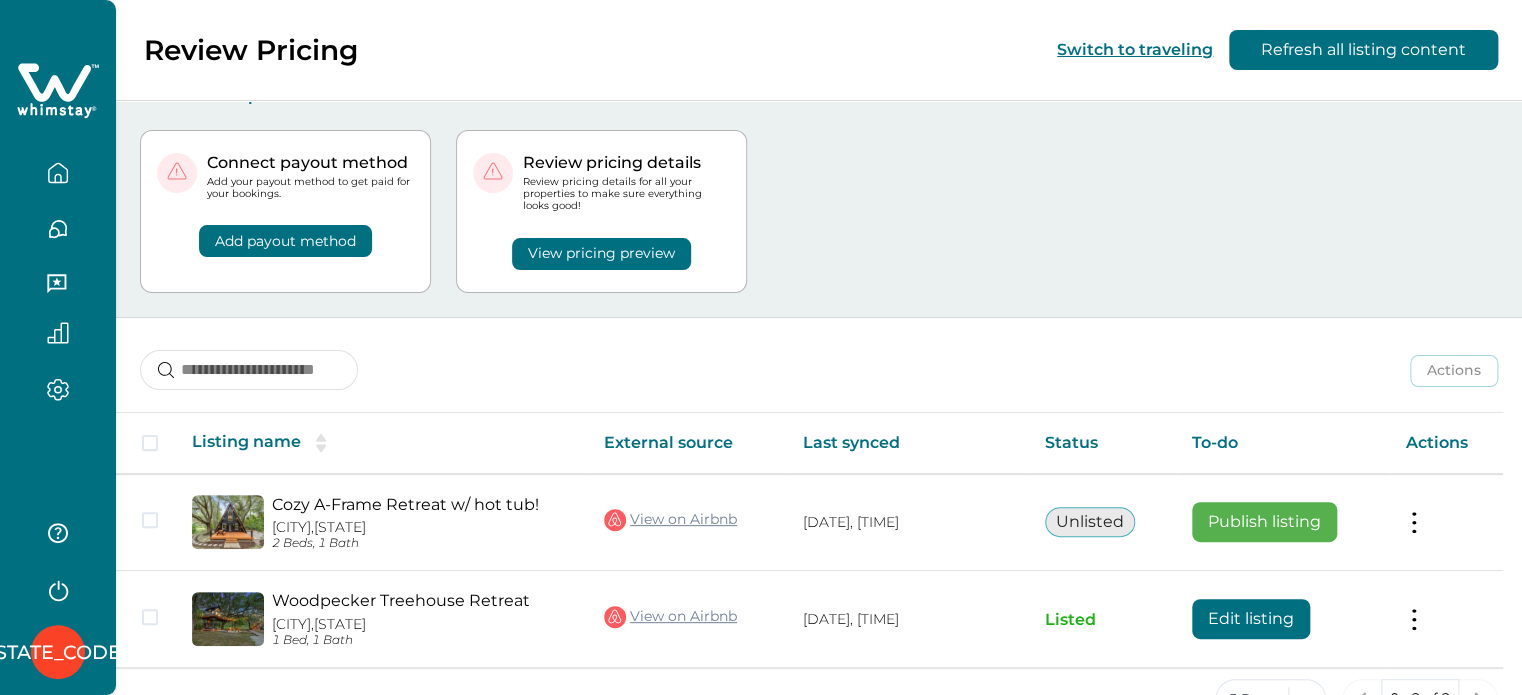 scroll, scrollTop: 80, scrollLeft: 0, axis: vertical 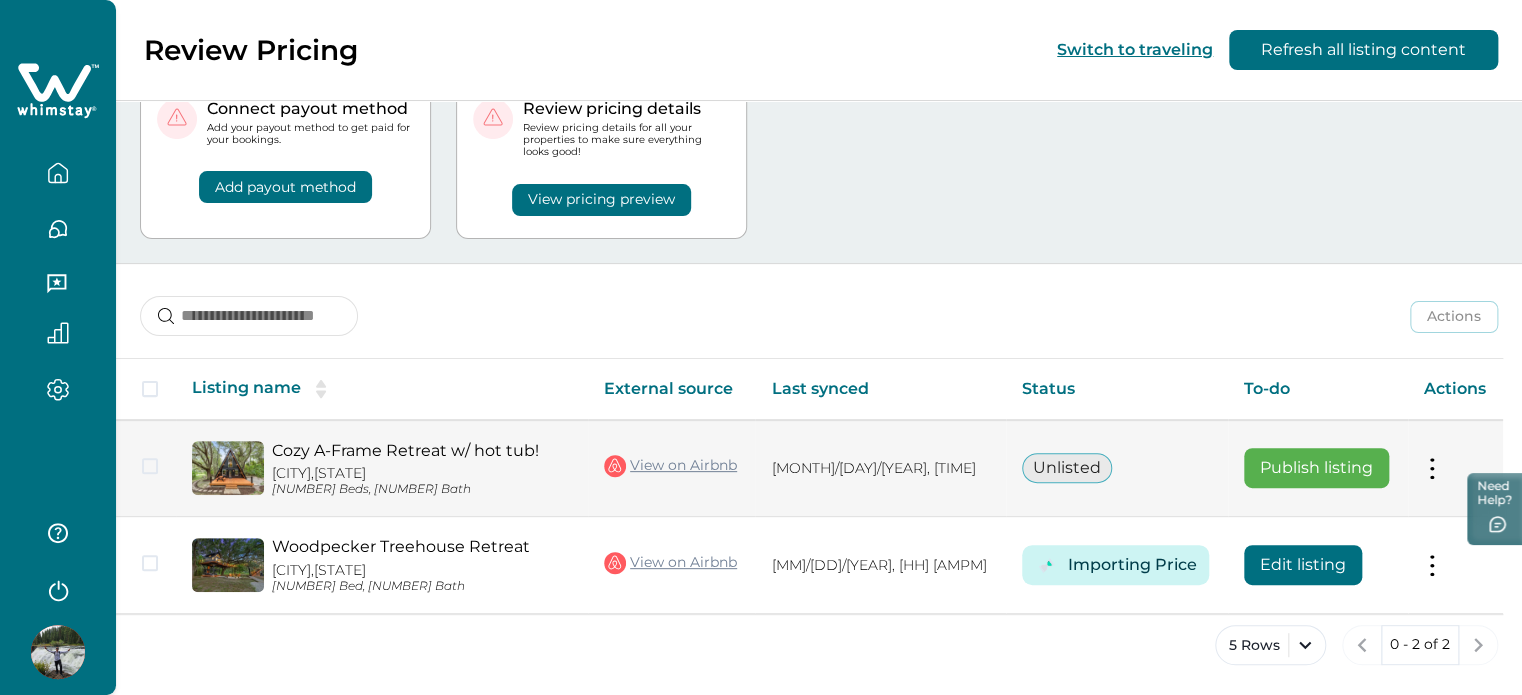 click on "Publish listing" at bounding box center [1301, 468] 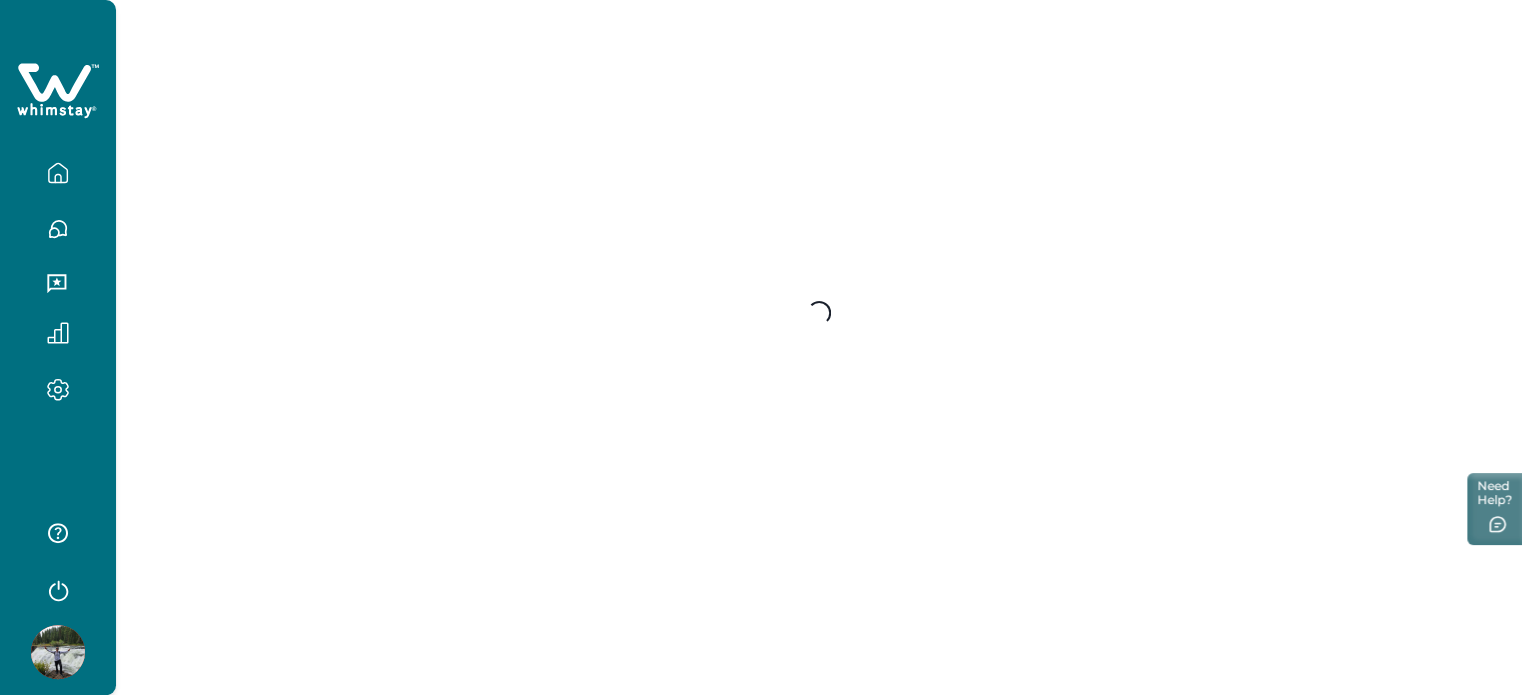 scroll, scrollTop: 0, scrollLeft: 0, axis: both 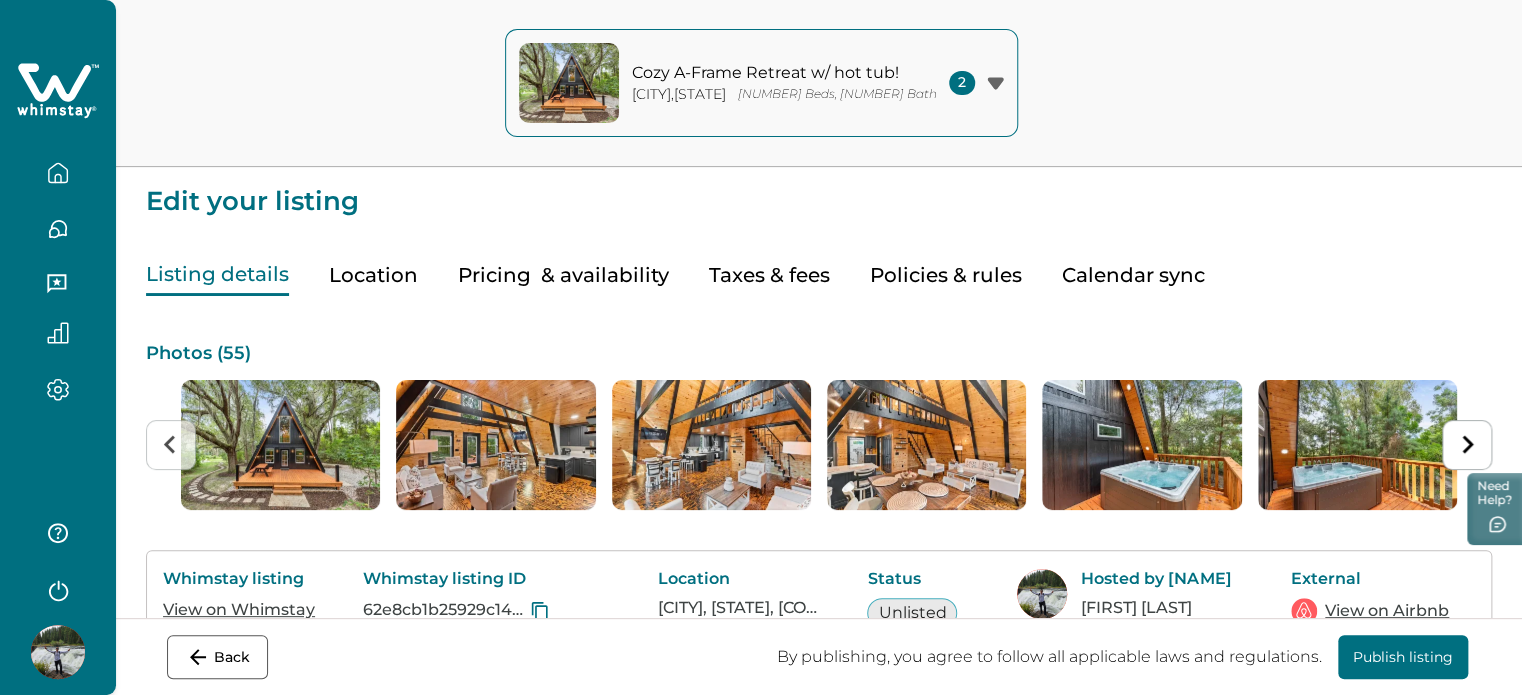 click at bounding box center (58, 173) 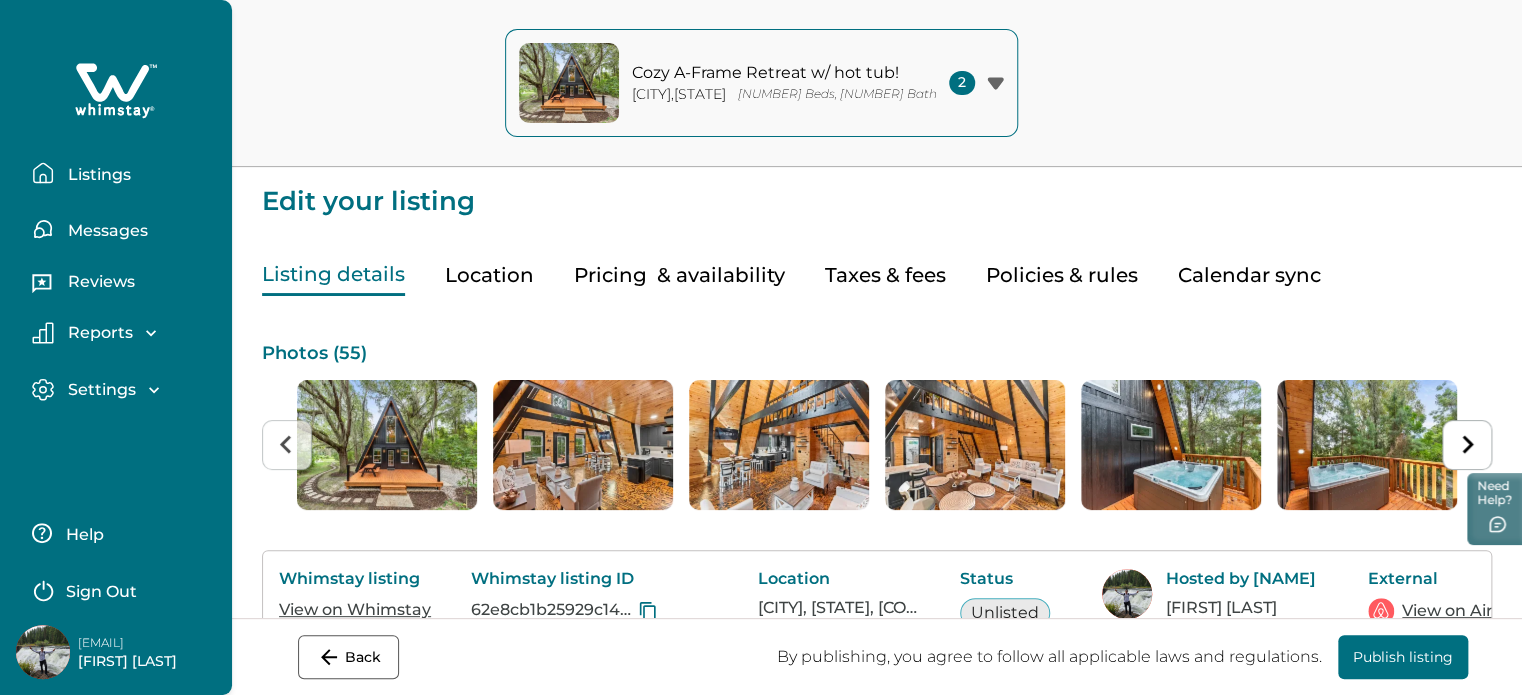 click on "Pricing & availability" at bounding box center [677, 275] 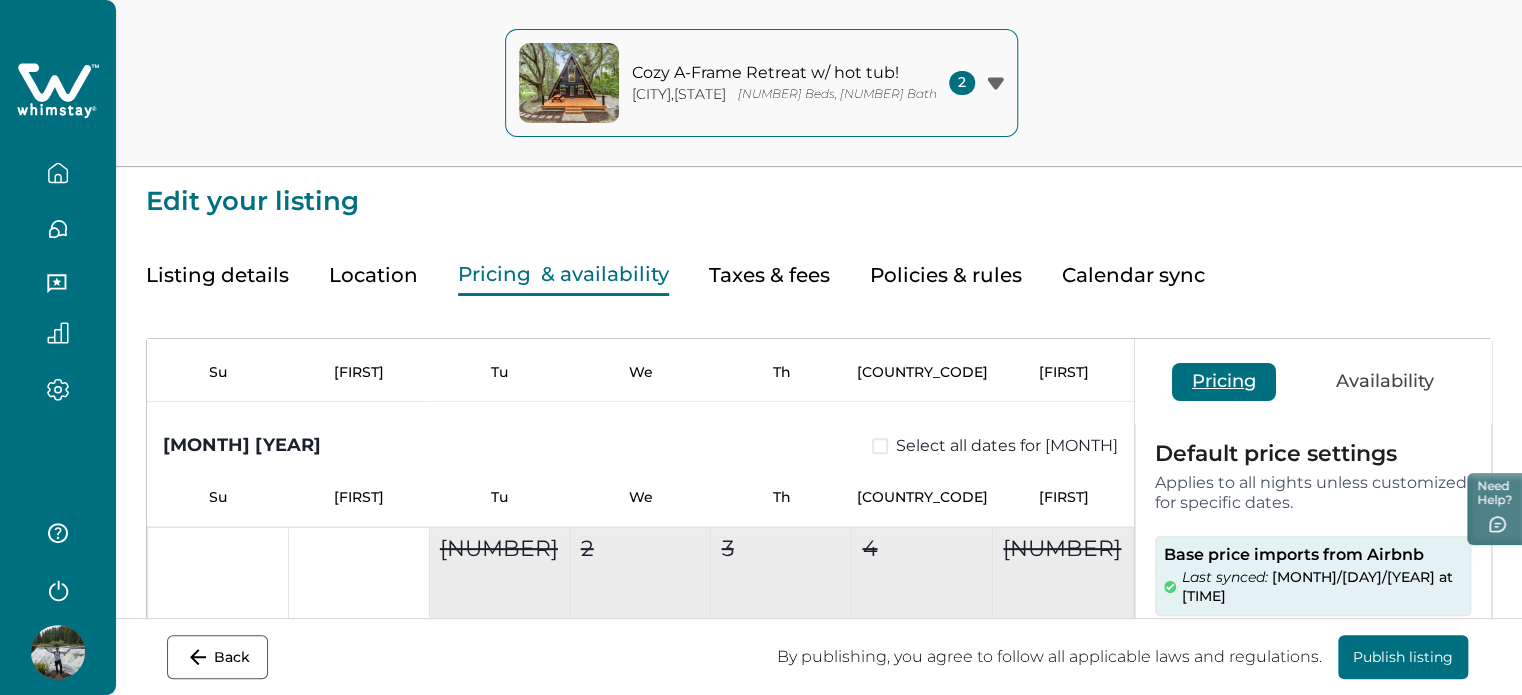scroll, scrollTop: 776, scrollLeft: 0, axis: vertical 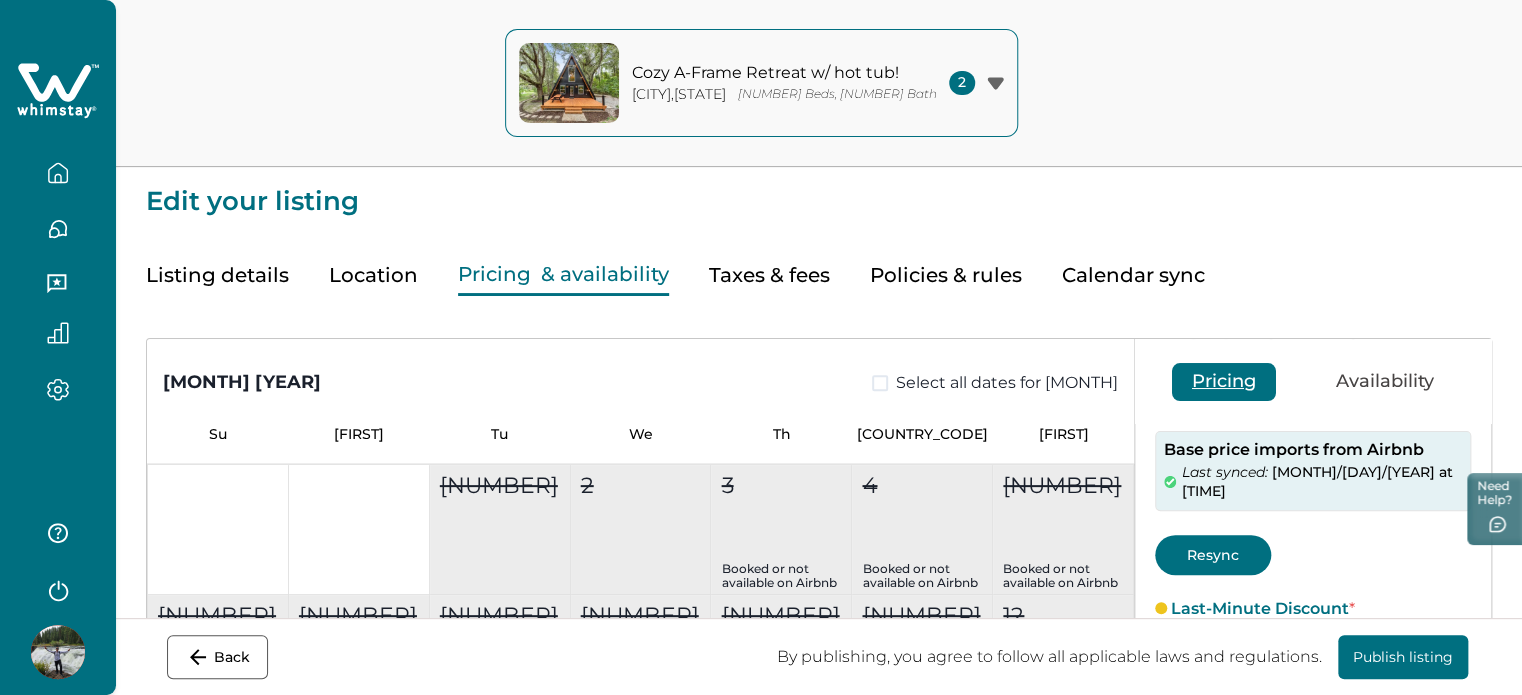 type 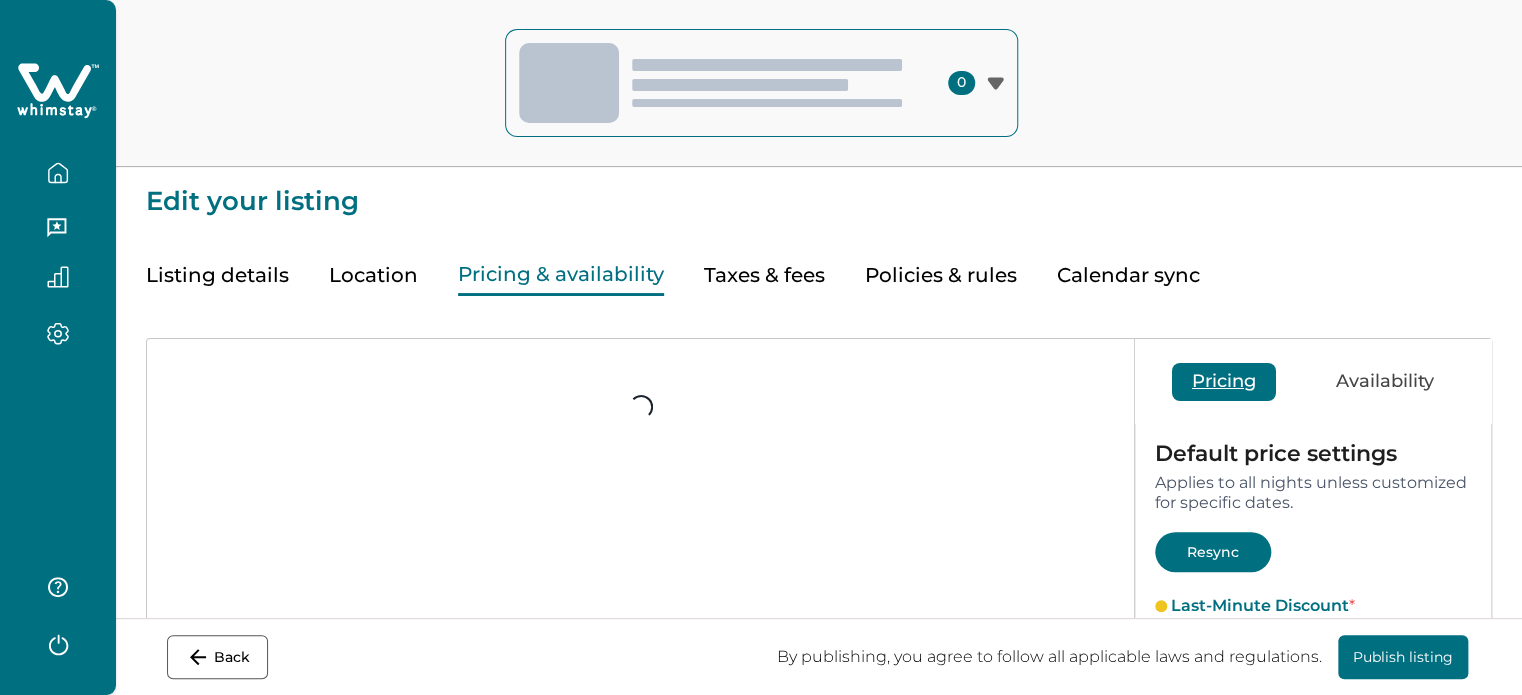 scroll, scrollTop: 0, scrollLeft: 0, axis: both 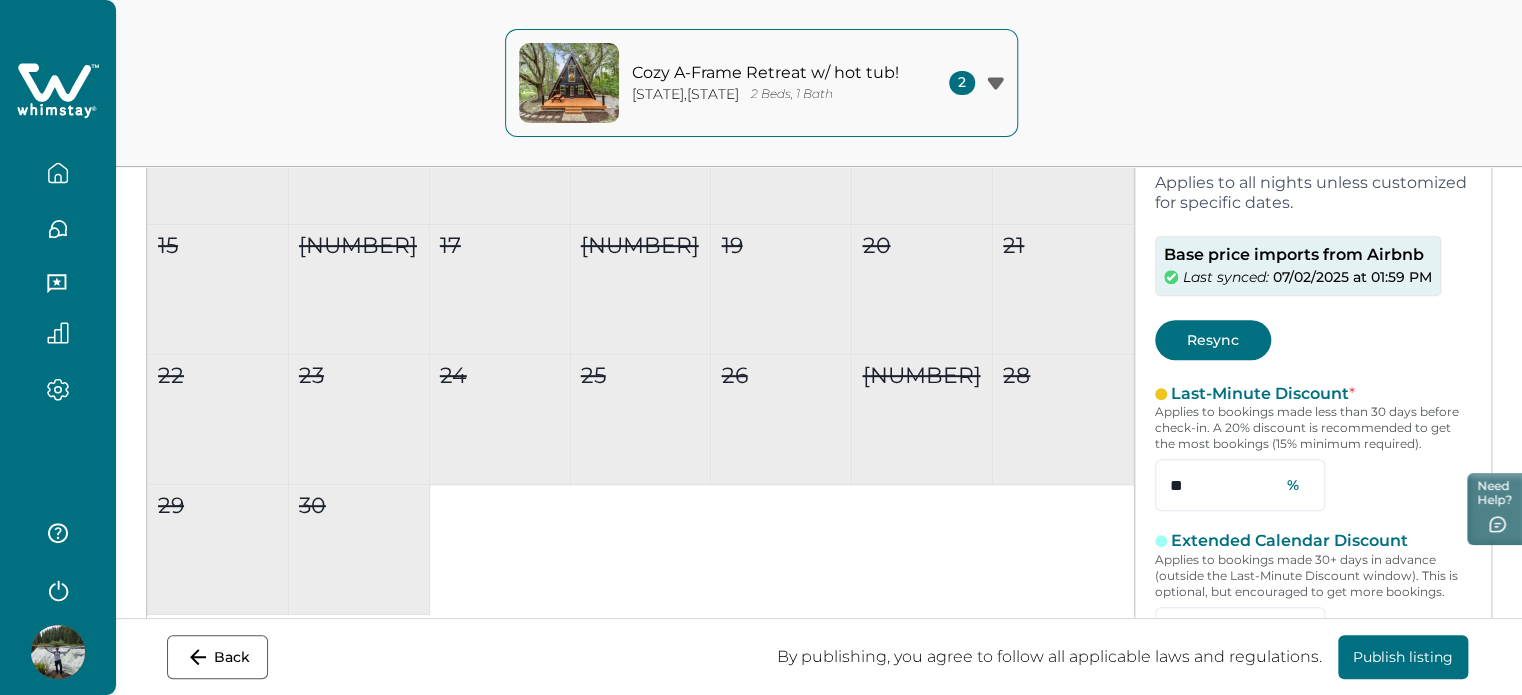 click on "Resync" at bounding box center [1213, 340] 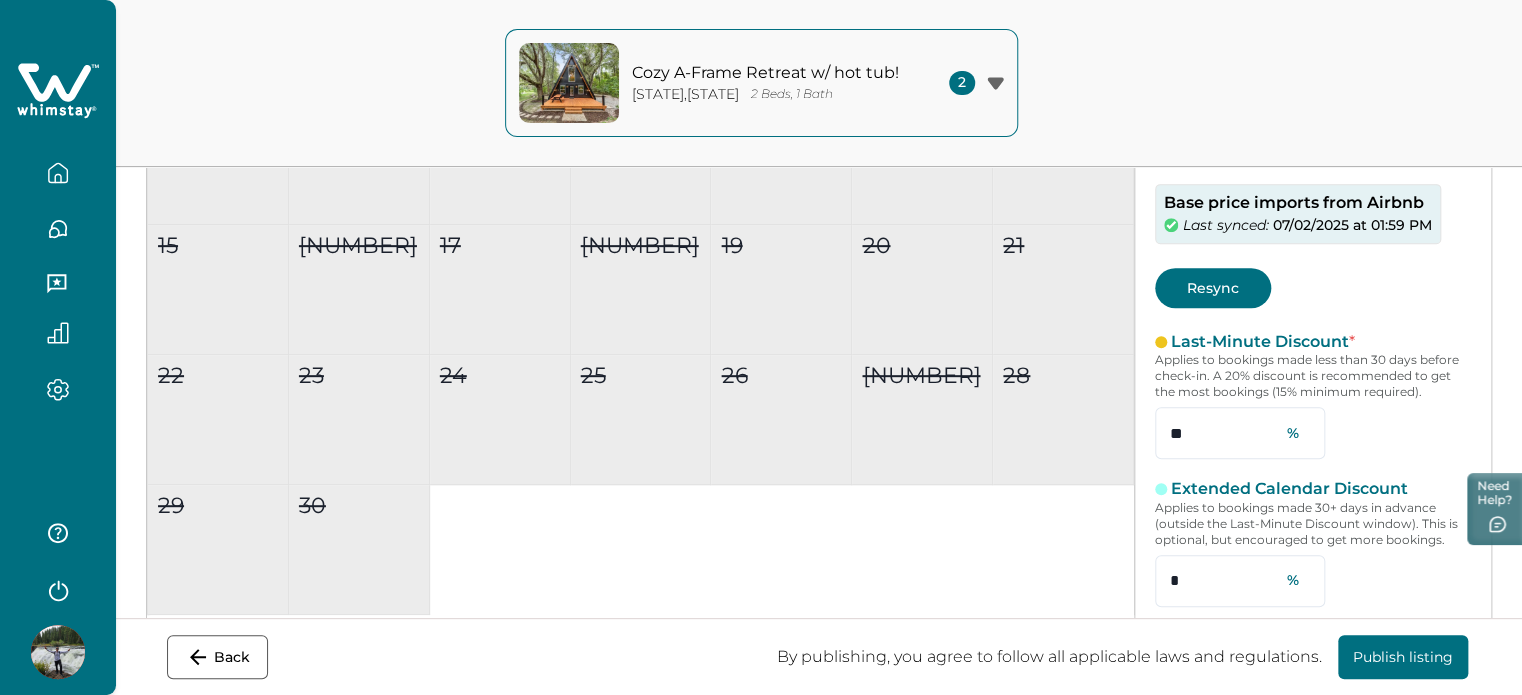 scroll, scrollTop: 132, scrollLeft: 0, axis: vertical 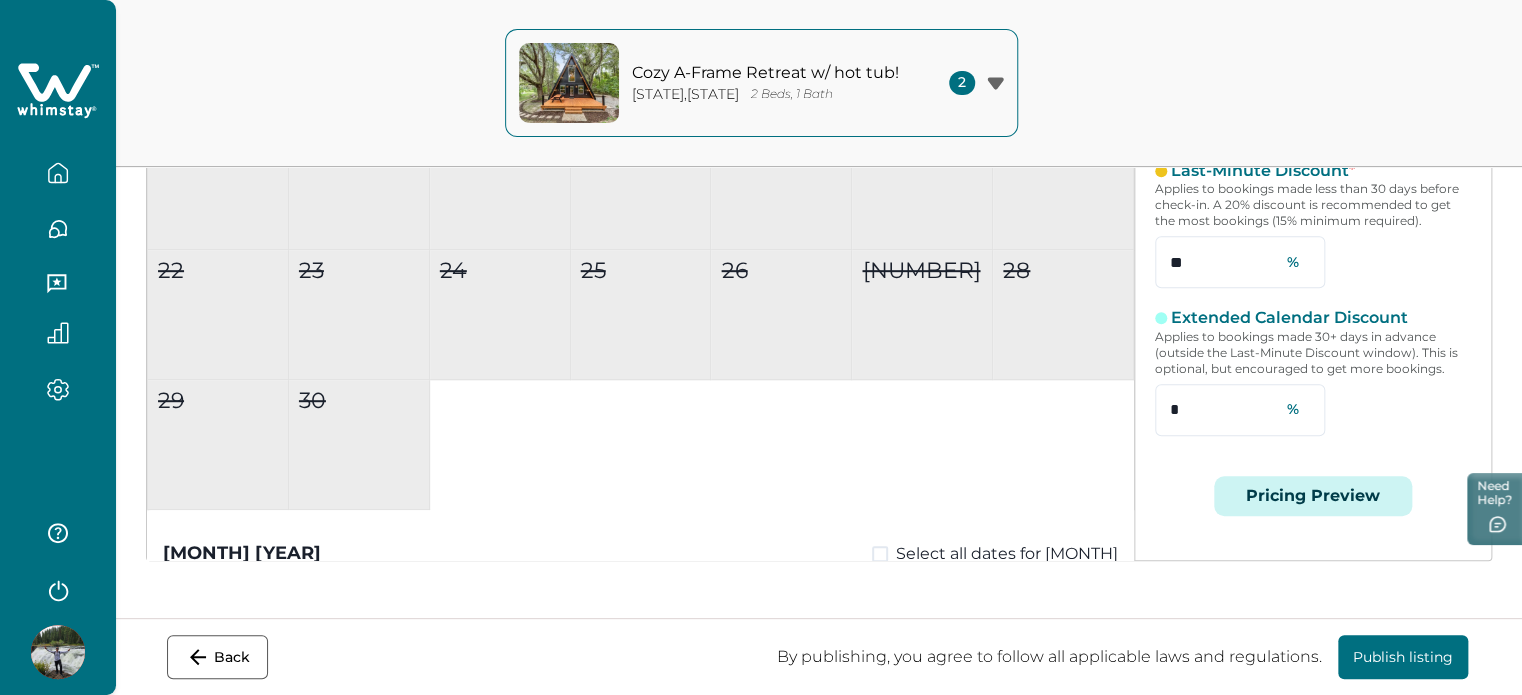 click on "Pricing Preview" at bounding box center (1313, 496) 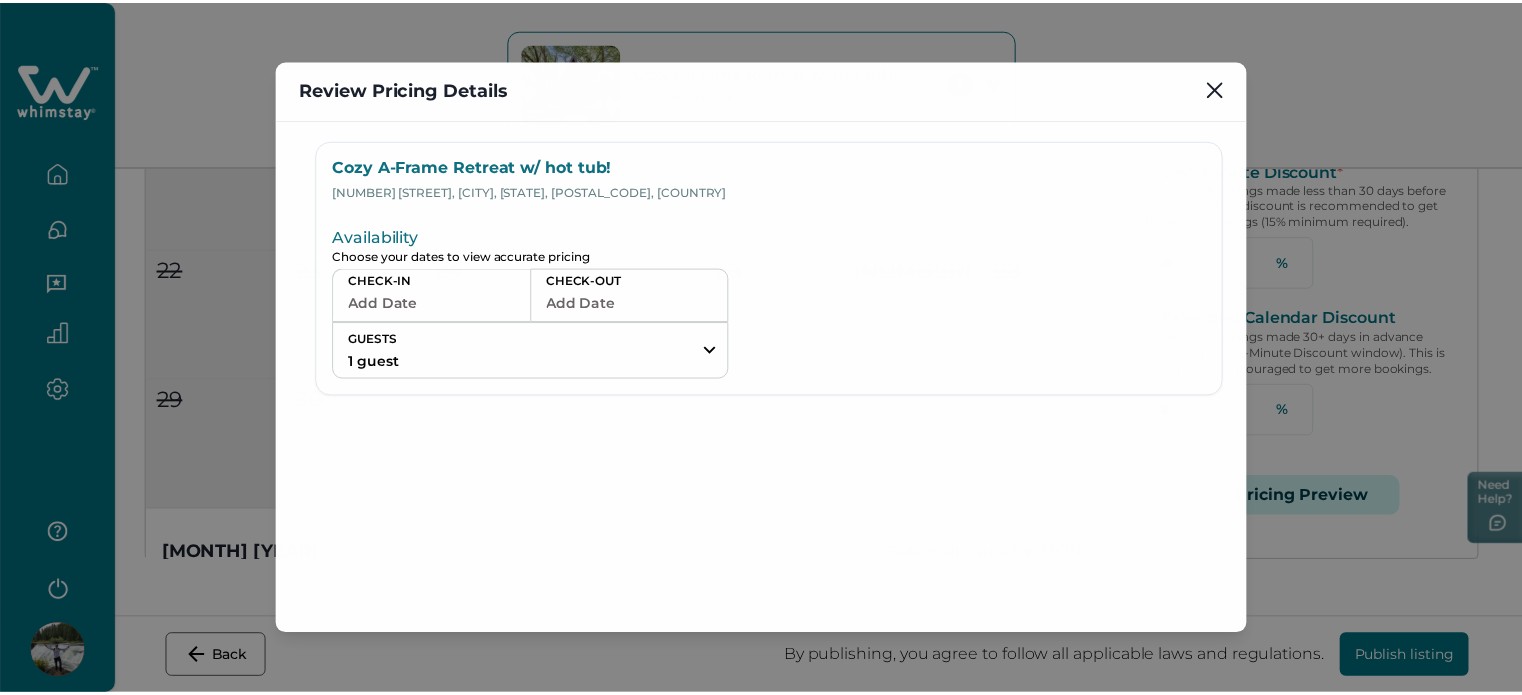 scroll, scrollTop: 776, scrollLeft: 0, axis: vertical 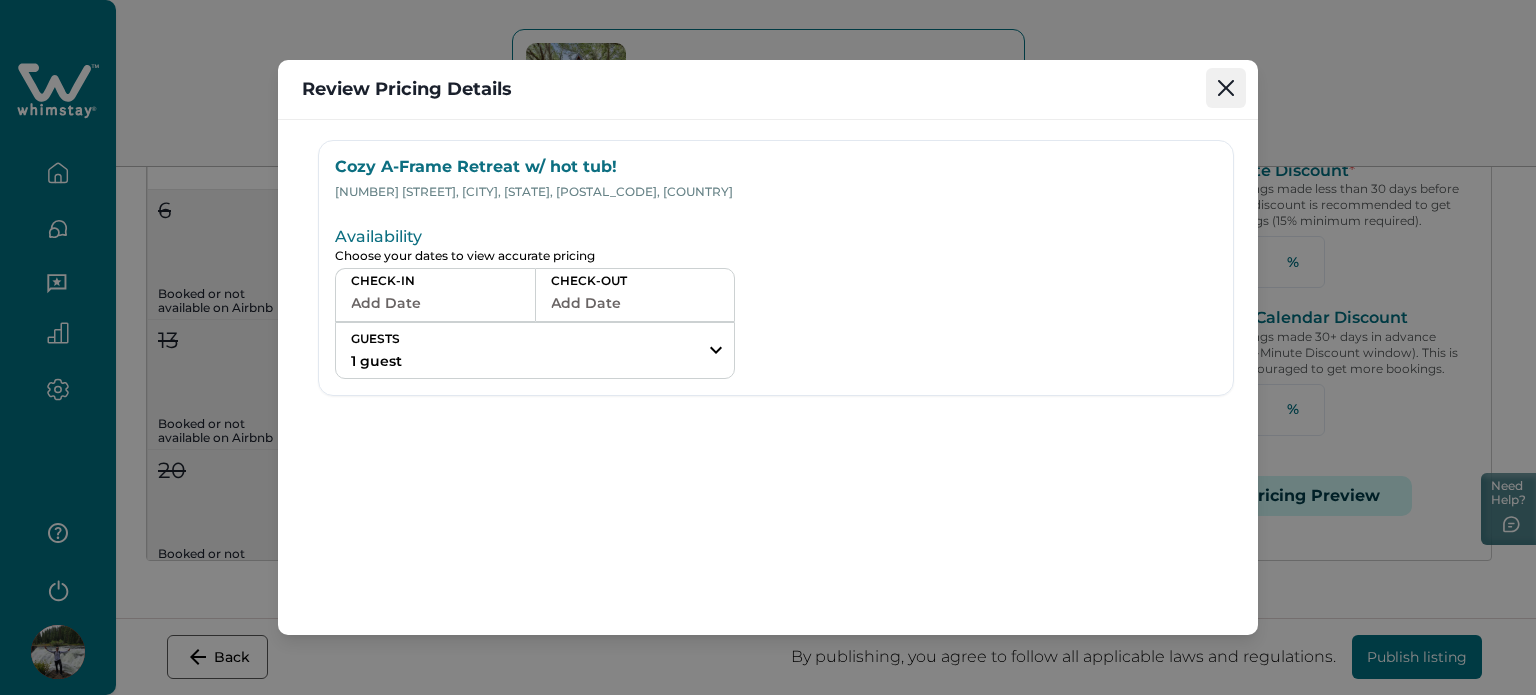 click at bounding box center (1226, 88) 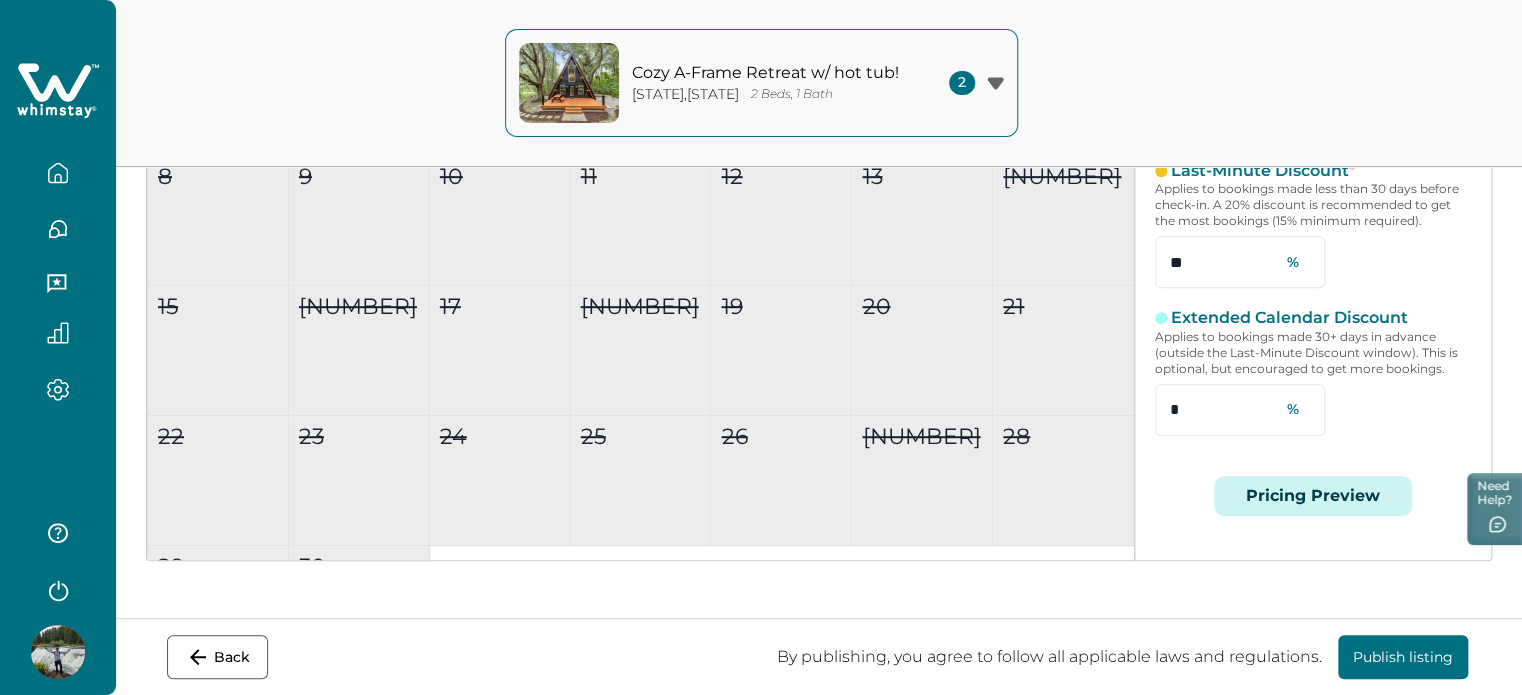 scroll, scrollTop: 0, scrollLeft: 0, axis: both 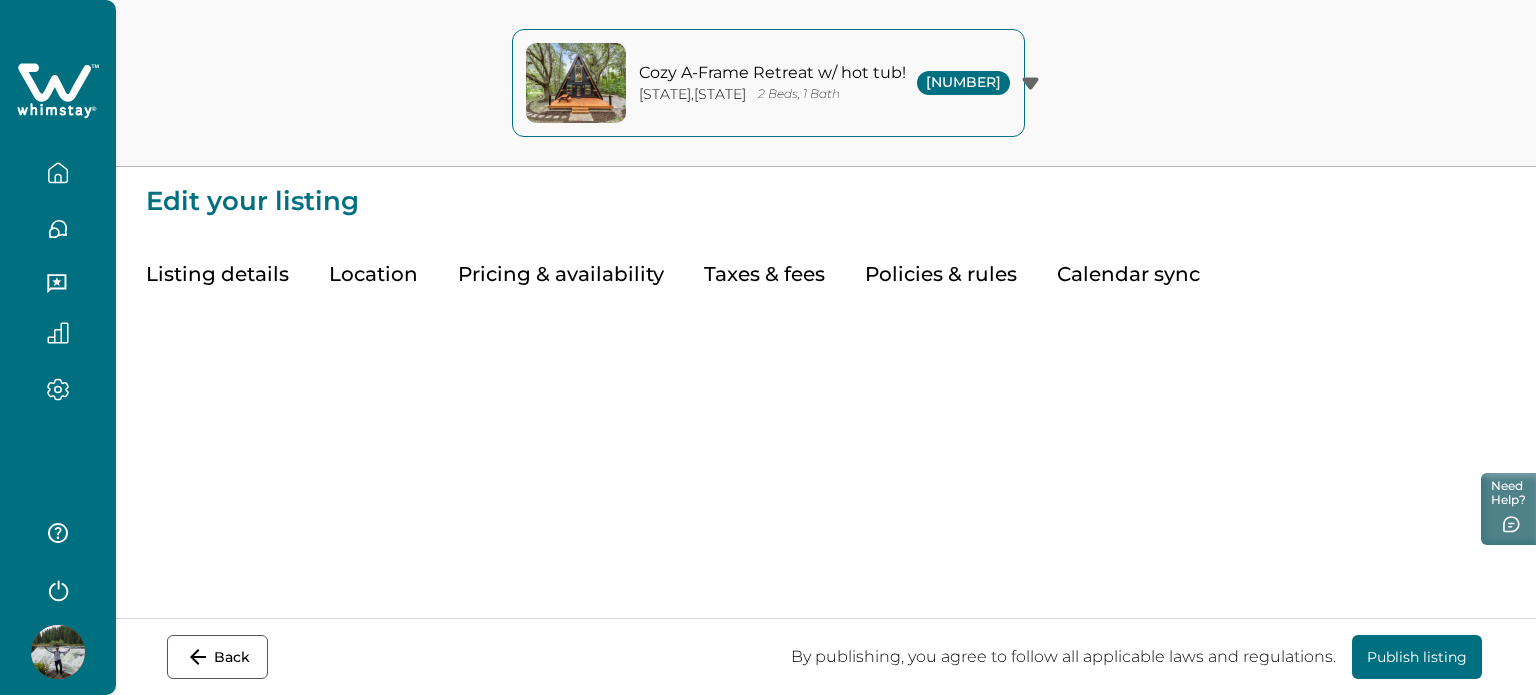 click on "Edit your listing" at bounding box center [826, 191] 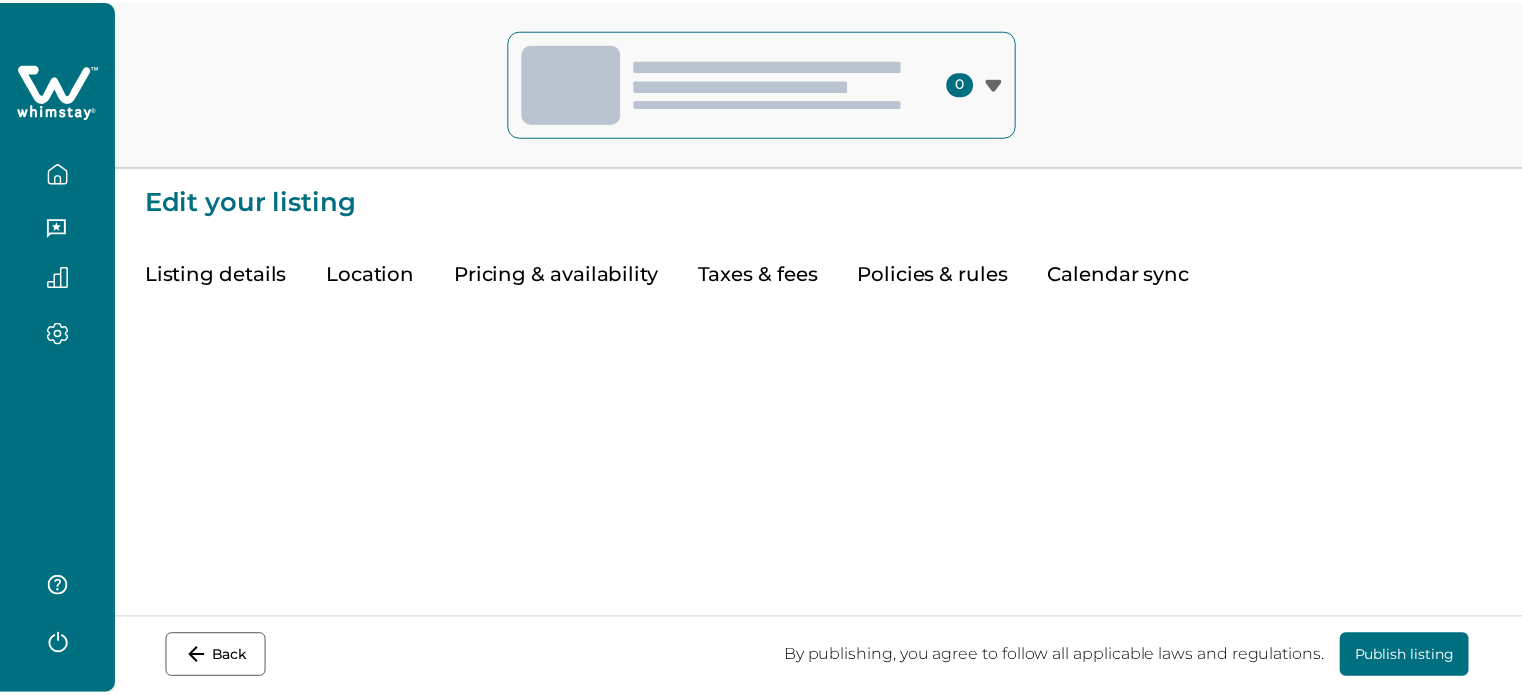 scroll, scrollTop: 0, scrollLeft: 0, axis: both 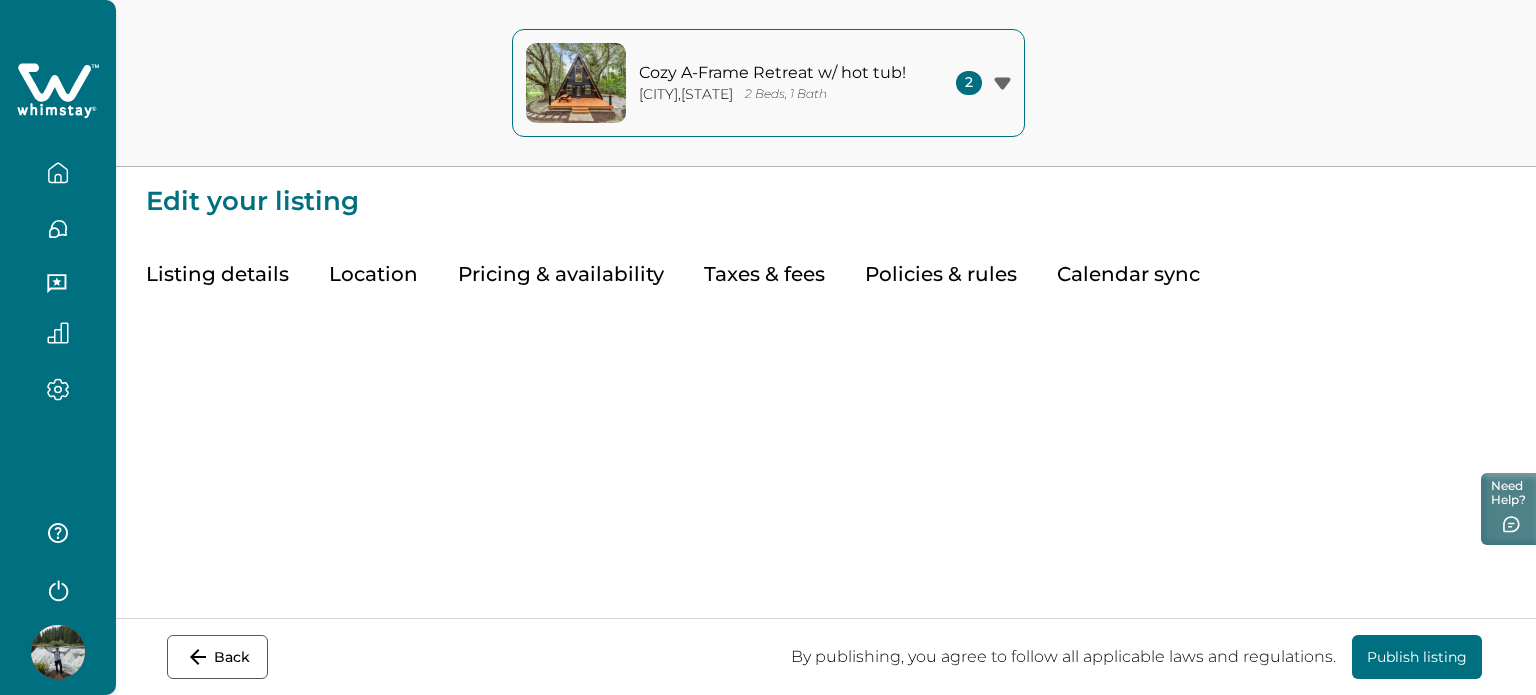click at bounding box center (58, 173) 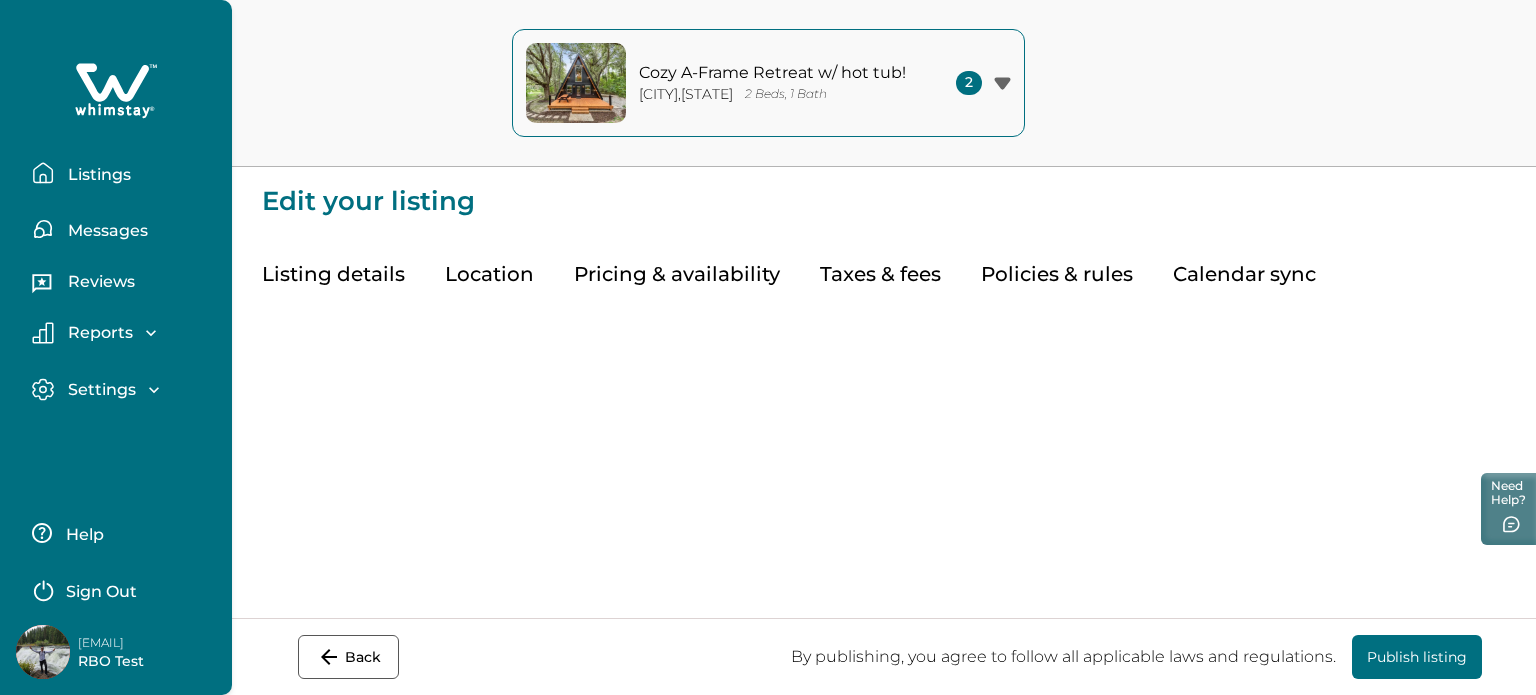 click on "Listings" at bounding box center (124, 173) 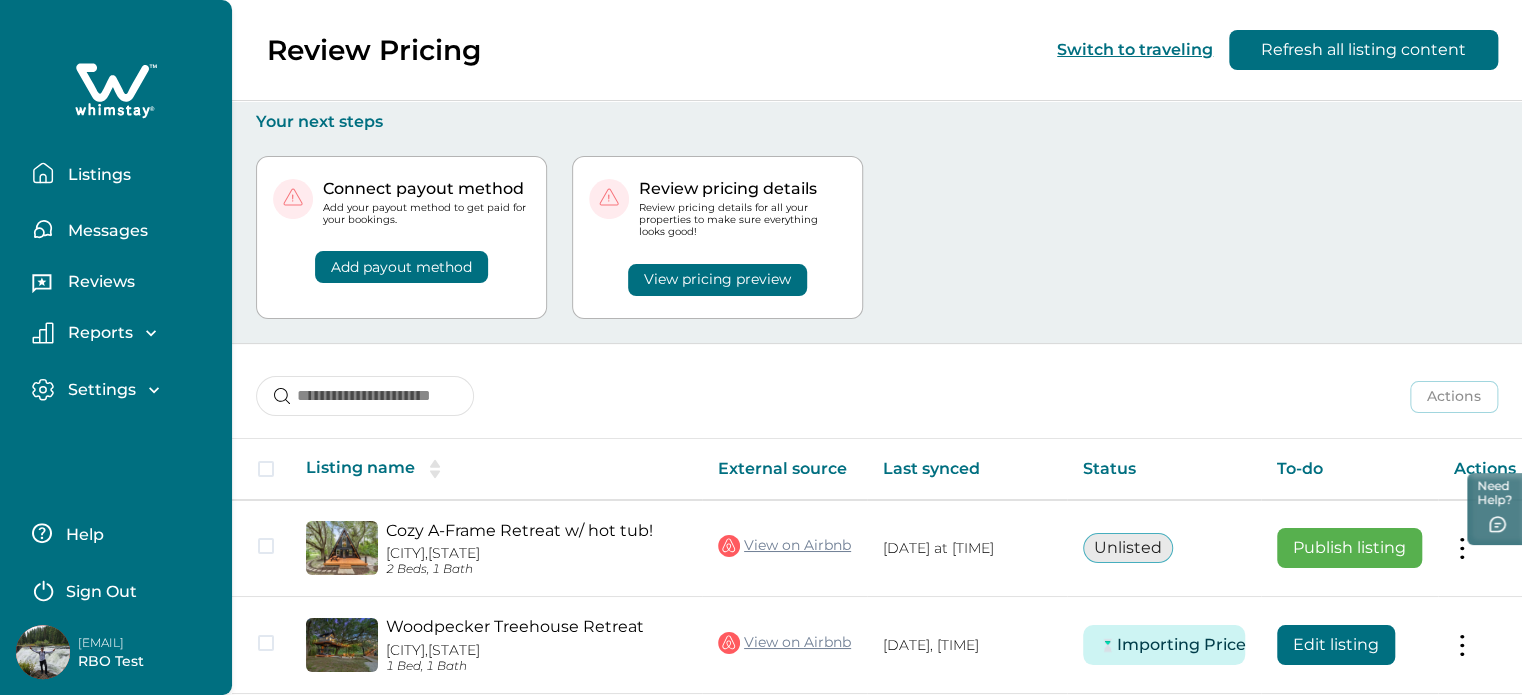 scroll, scrollTop: 84, scrollLeft: 0, axis: vertical 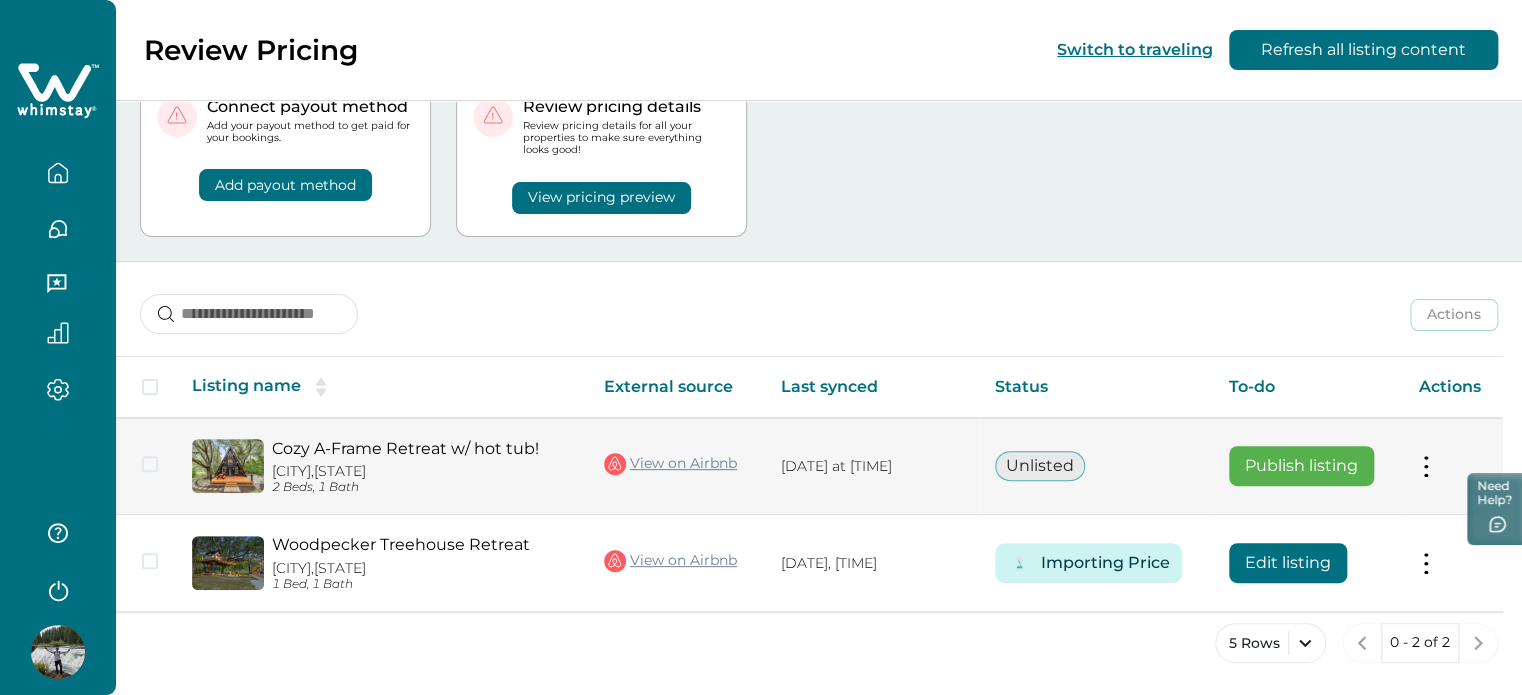 click on "Publish listing" at bounding box center (1301, 466) 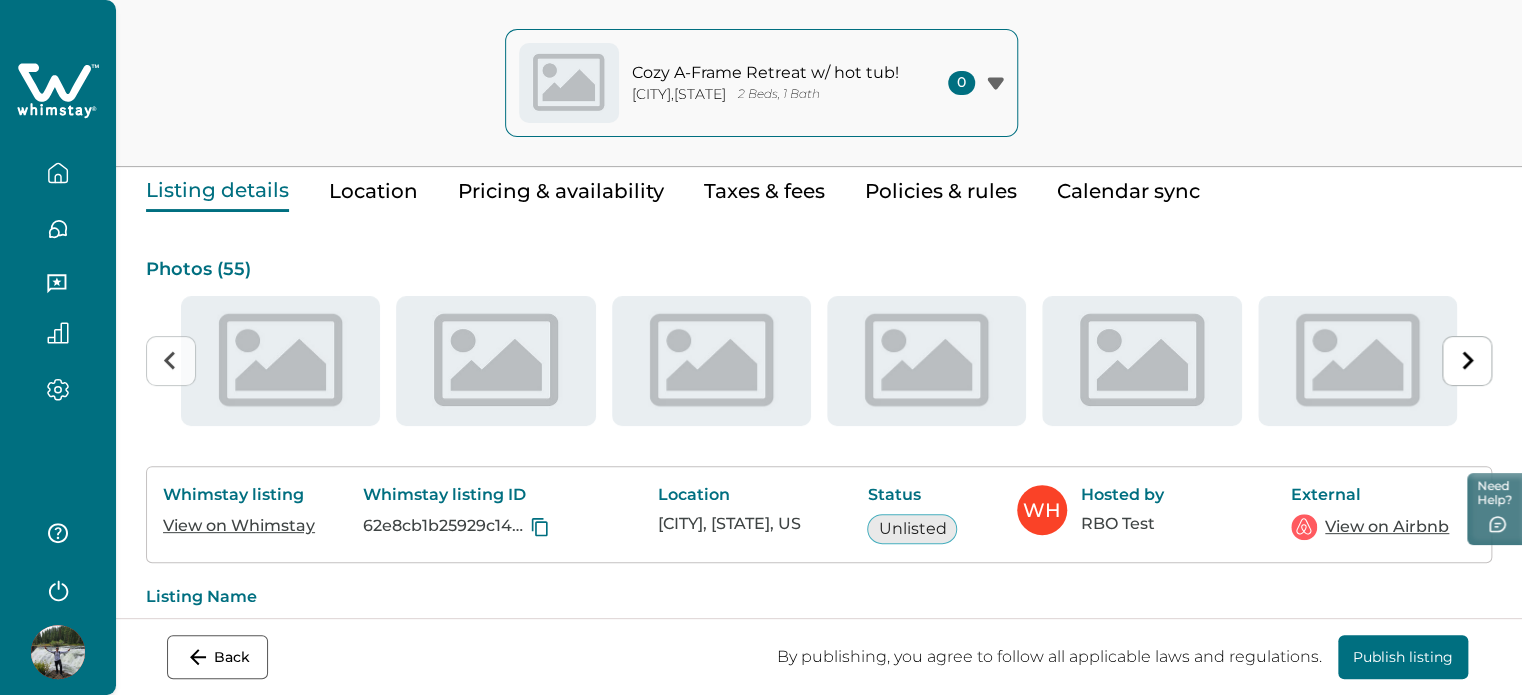 scroll, scrollTop: 0, scrollLeft: 0, axis: both 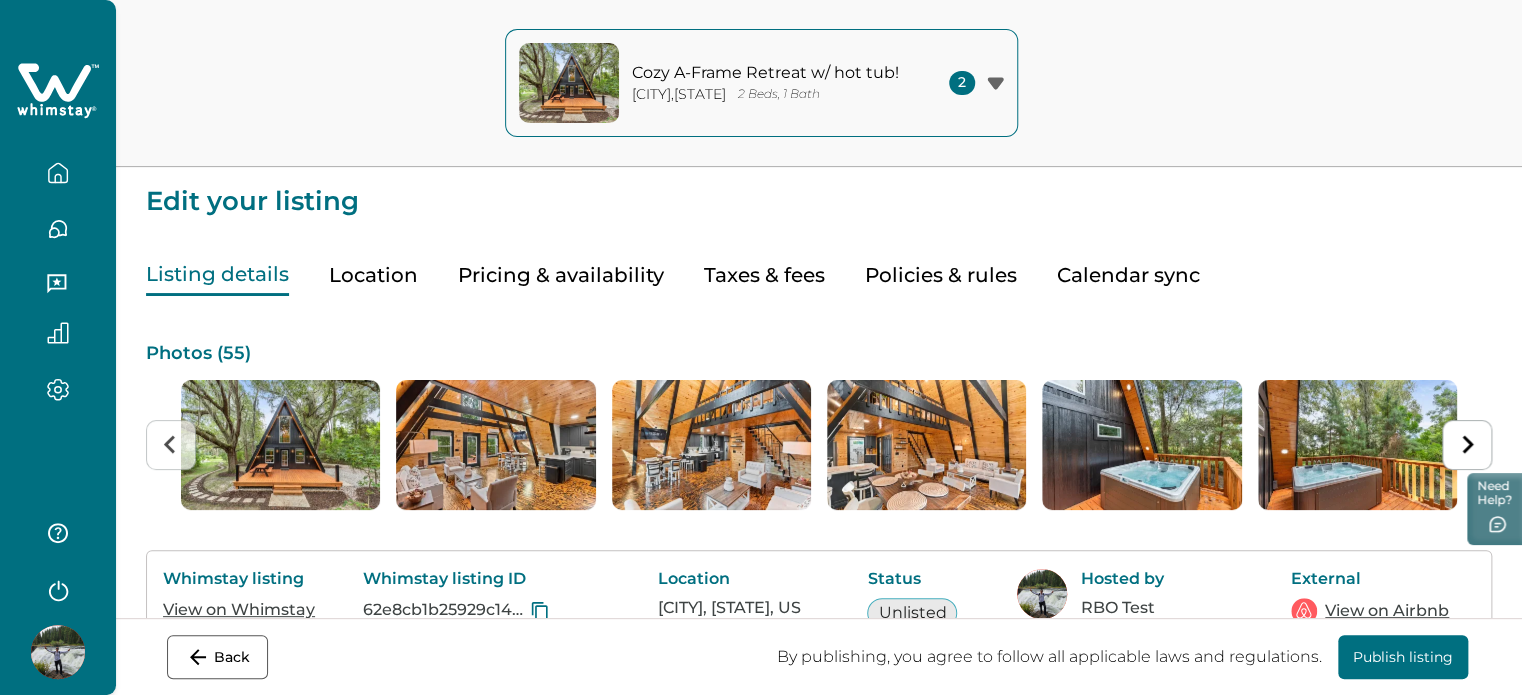 click at bounding box center [58, 173] 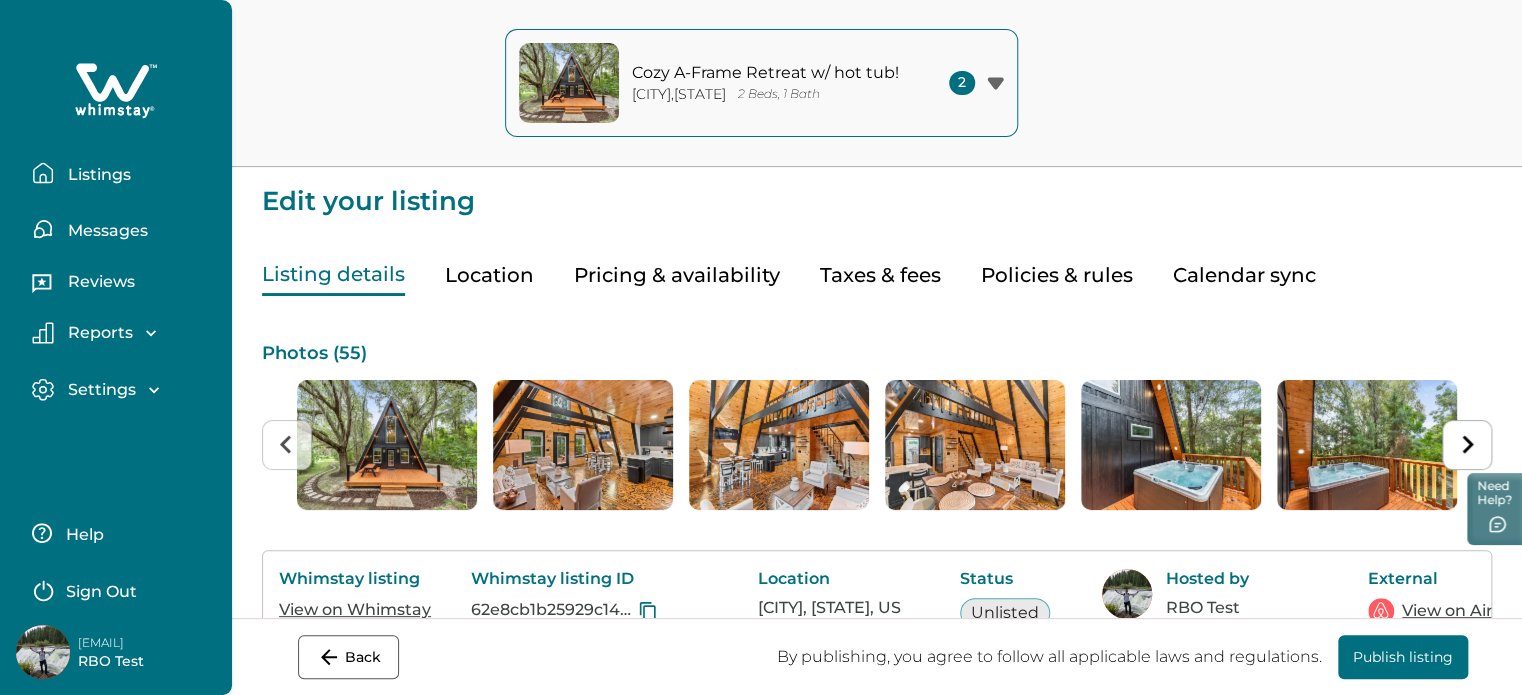 click on "Listings" at bounding box center (124, 173) 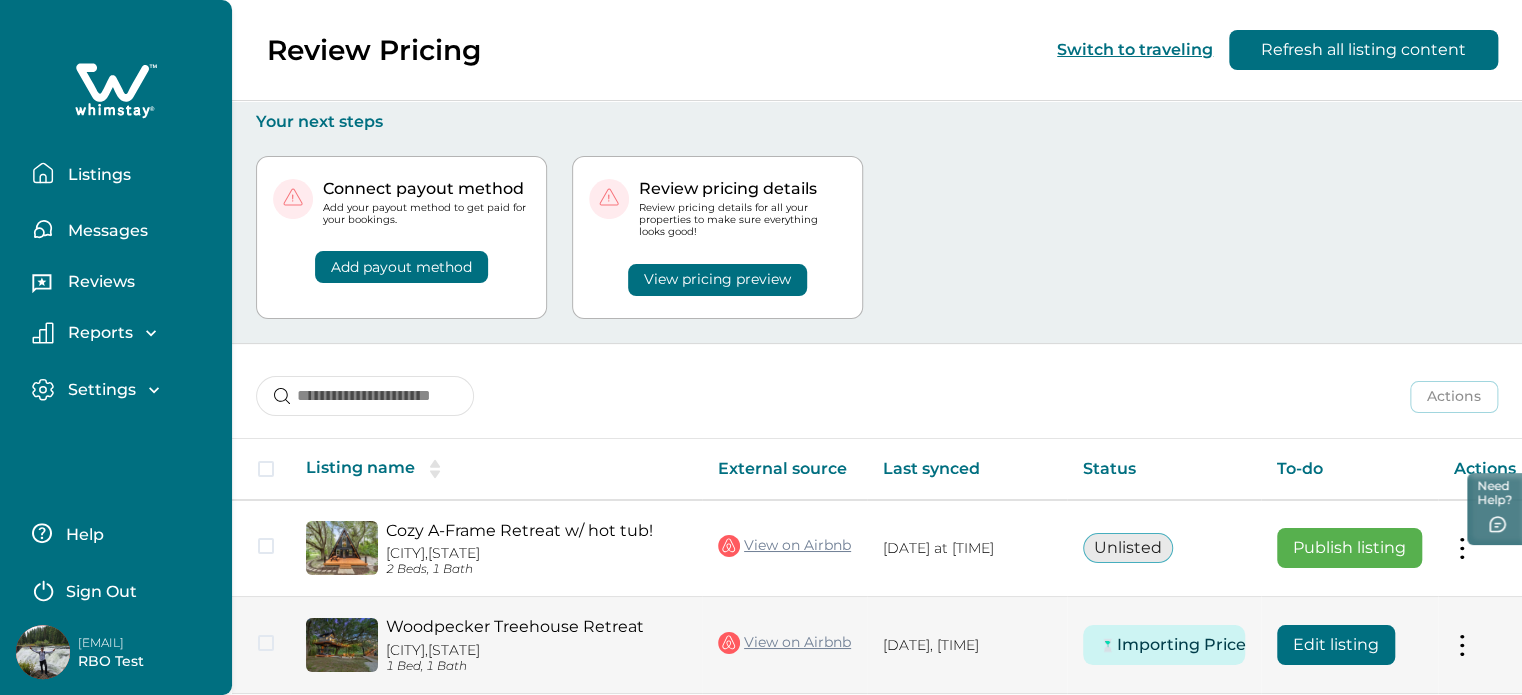 click on "Edit listing" at bounding box center [1336, 645] 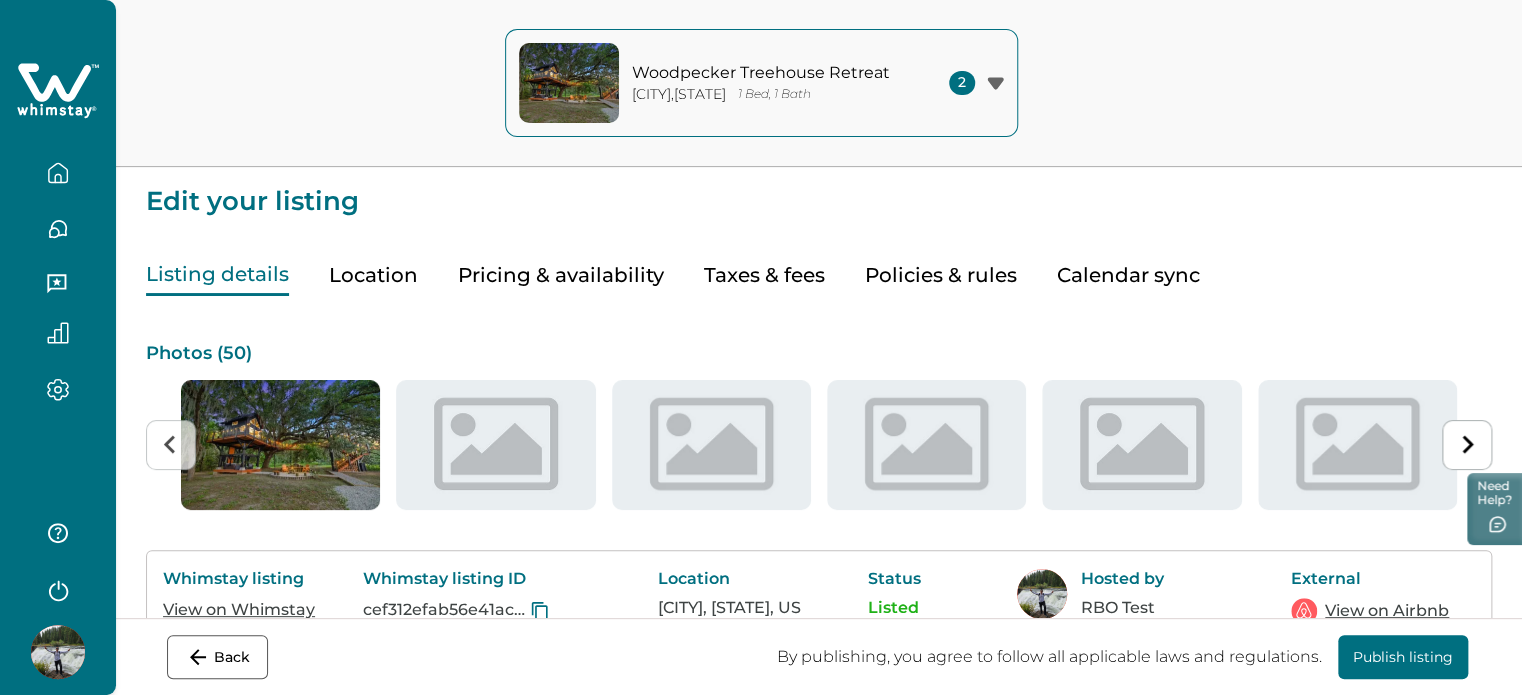click on "Pricing & availability" at bounding box center (561, 275) 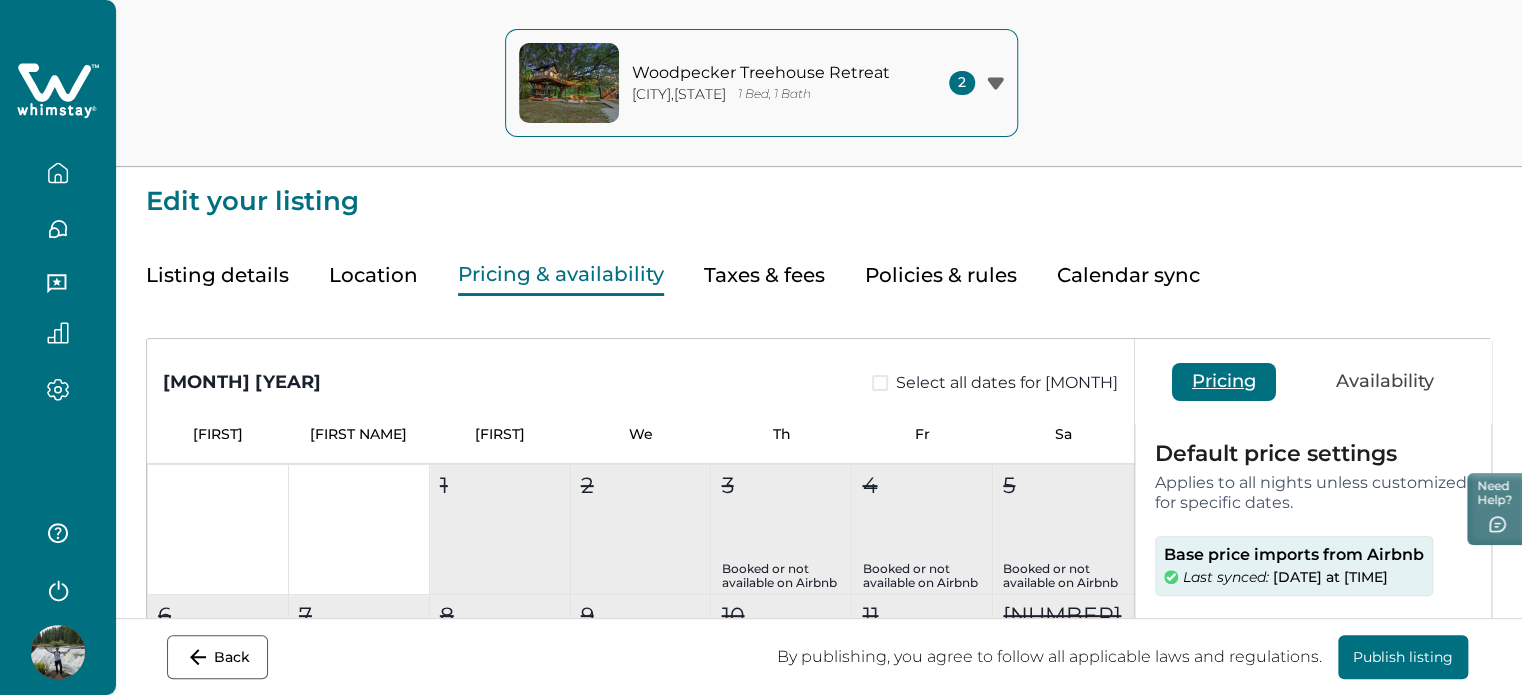 scroll, scrollTop: 200, scrollLeft: 0, axis: vertical 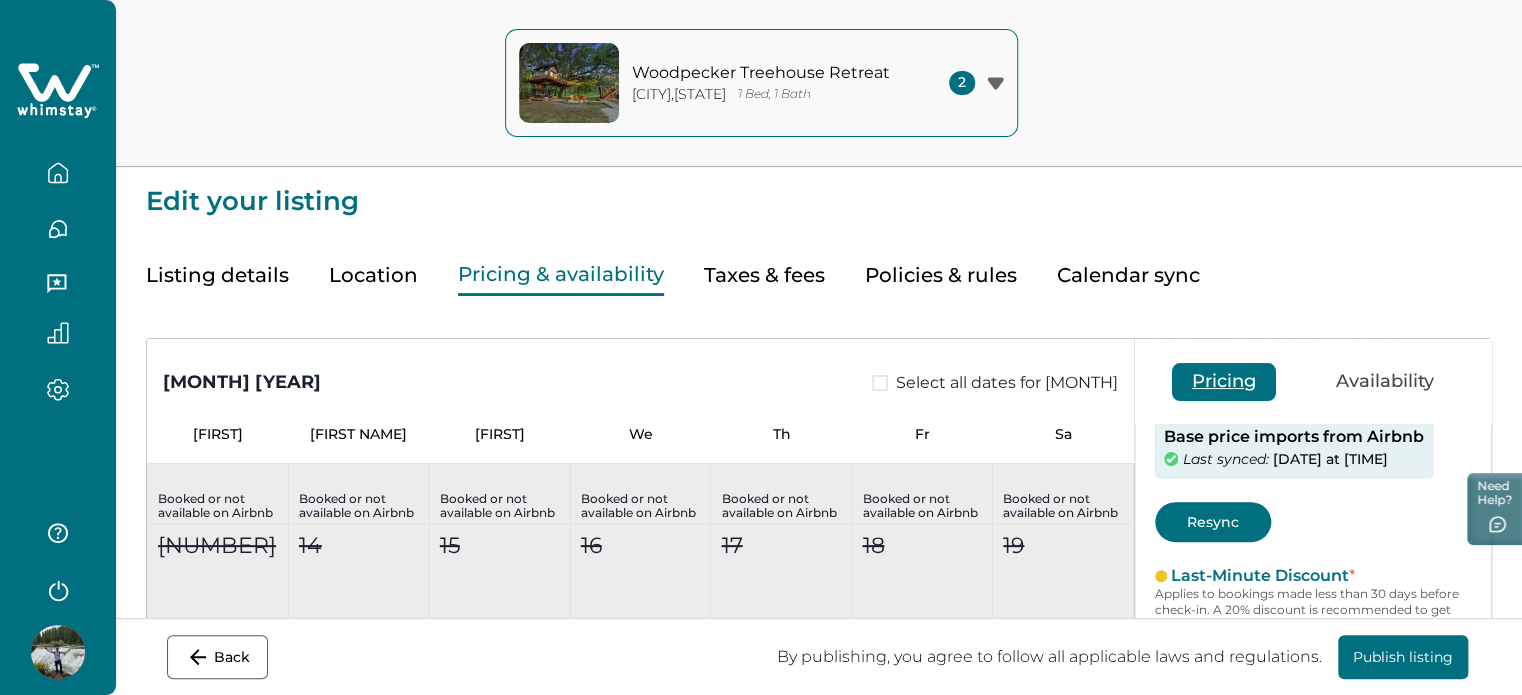 click on "Resync" at bounding box center [1213, 522] 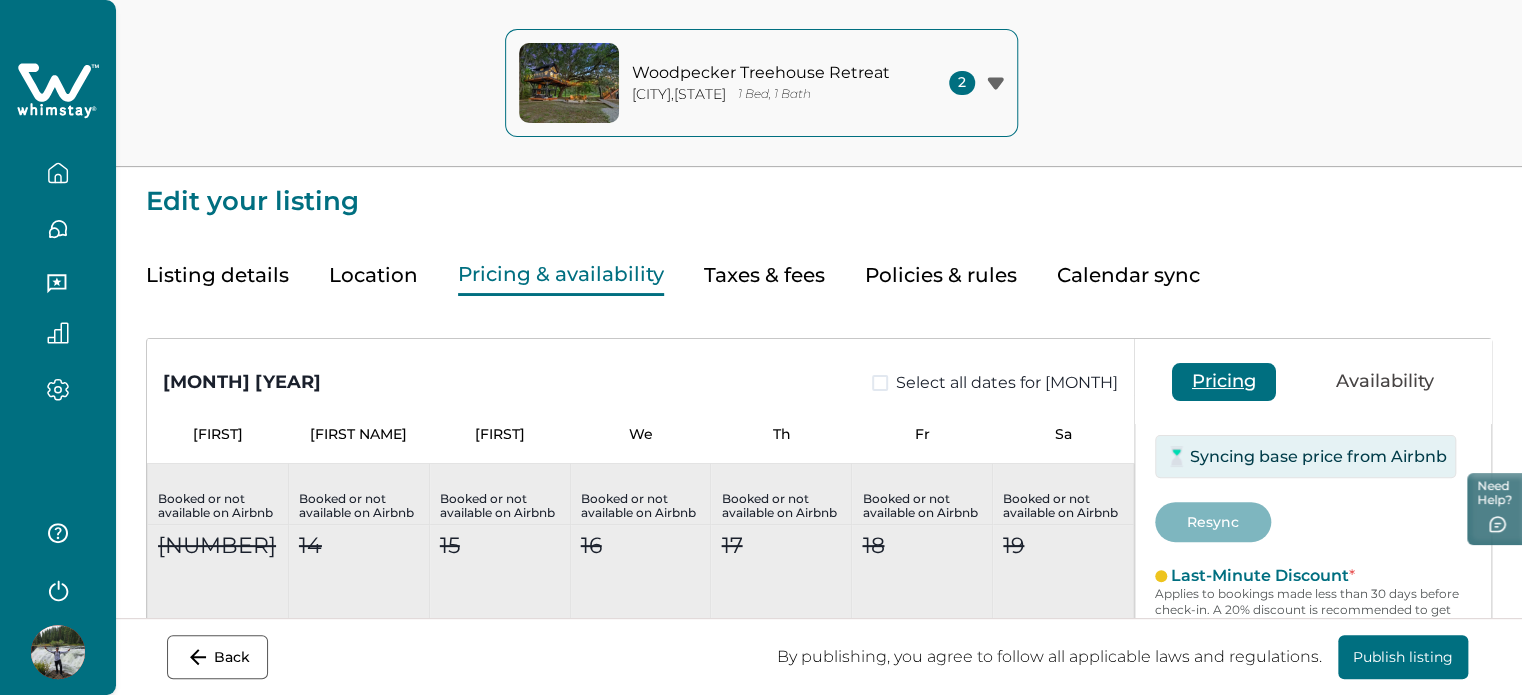 scroll, scrollTop: 100, scrollLeft: 0, axis: vertical 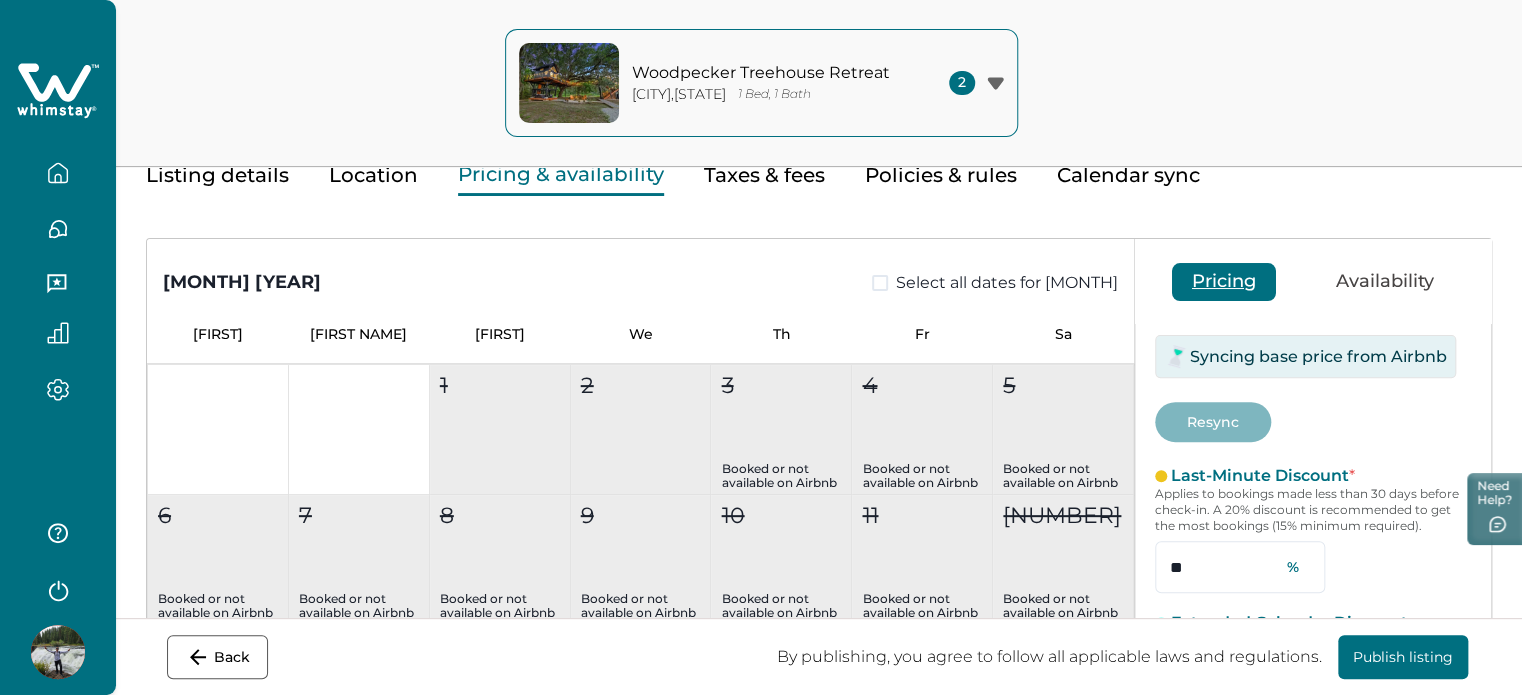 click on "Woodpecker Treehouse Retreat New York ,  NY 1 Bed, 1 Bath" at bounding box center (767, 83) 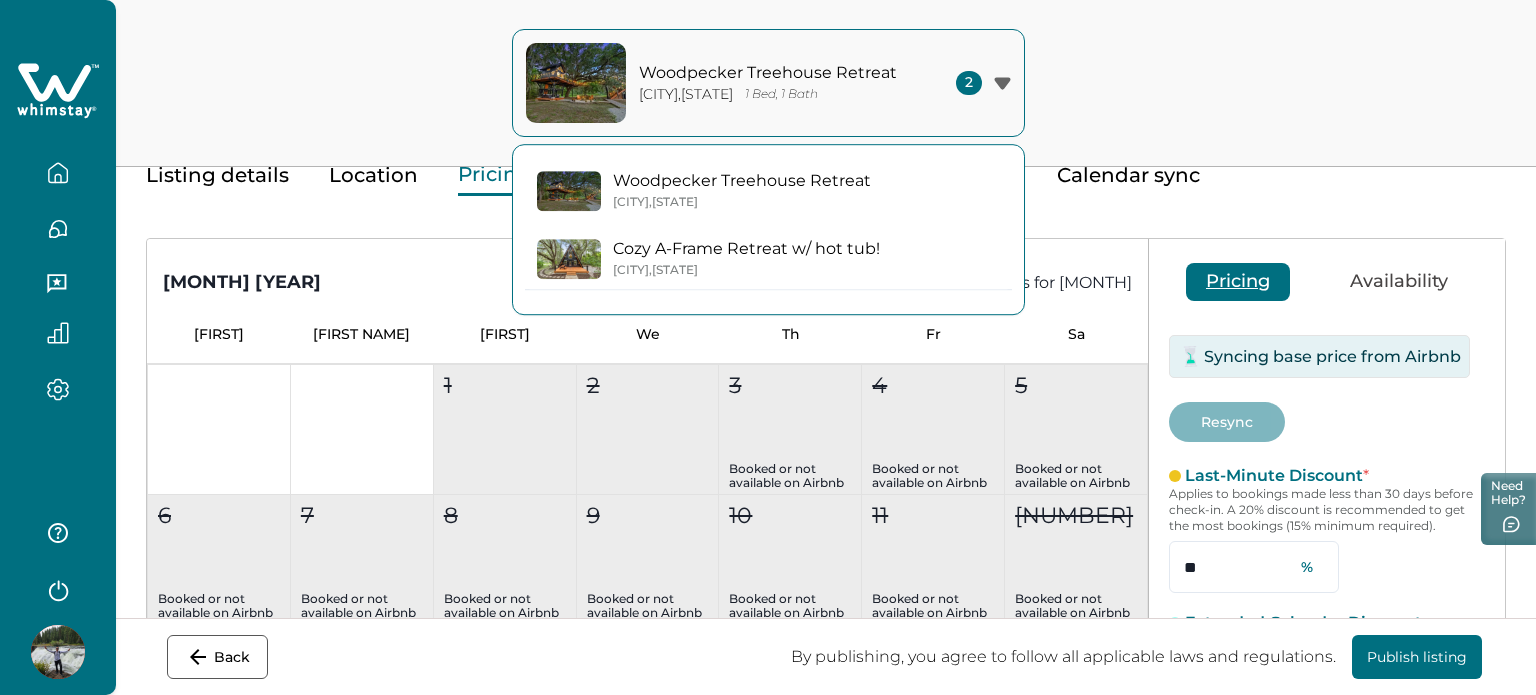 click on "Woodpecker Treehouse Retreat" at bounding box center [742, 181] 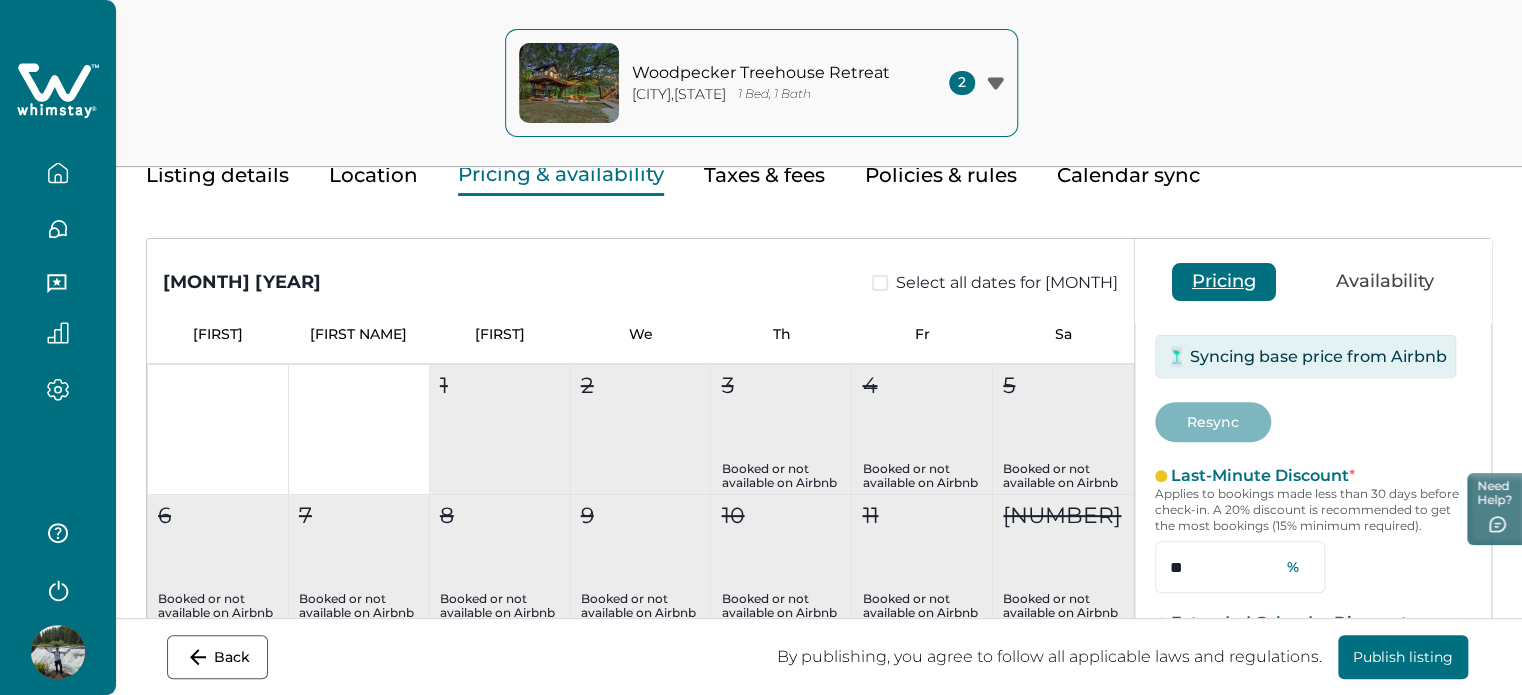 click at bounding box center [58, 173] 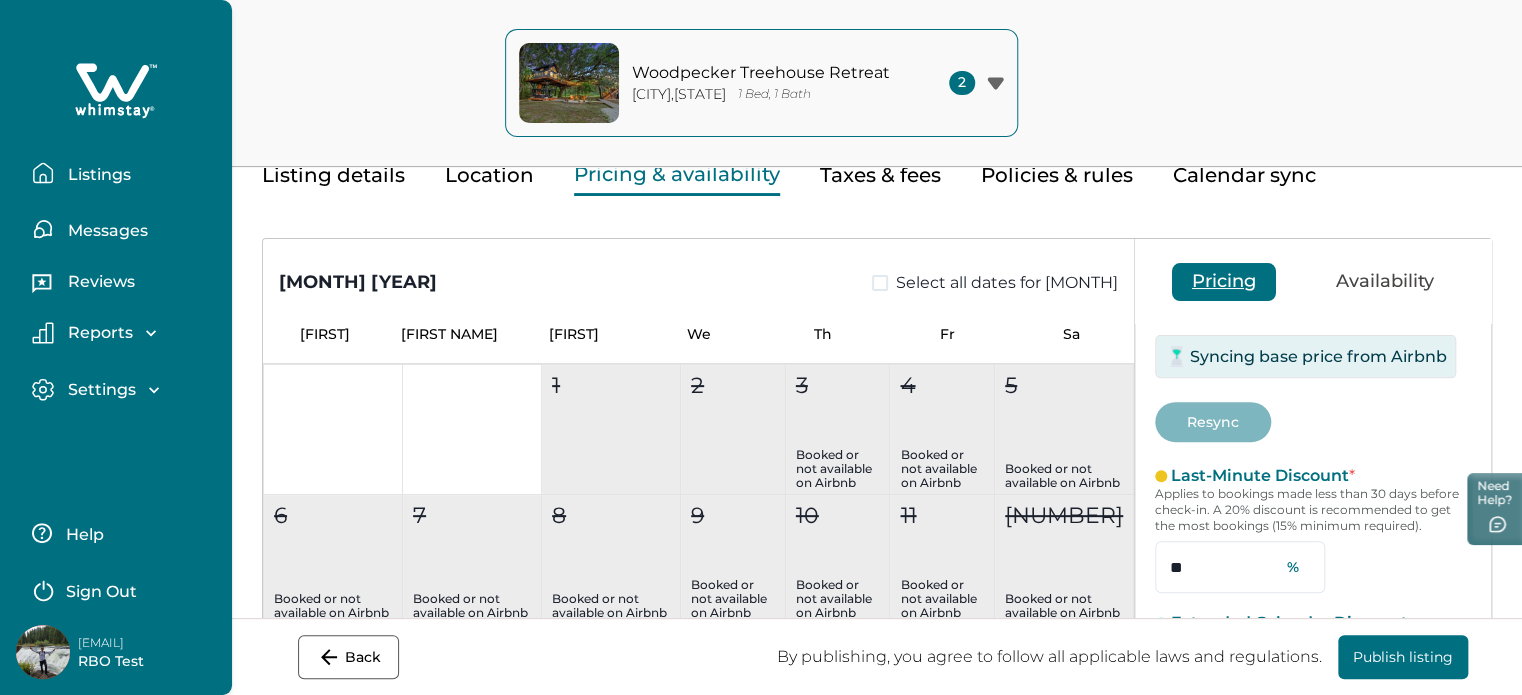 click at bounding box center (43, 172) 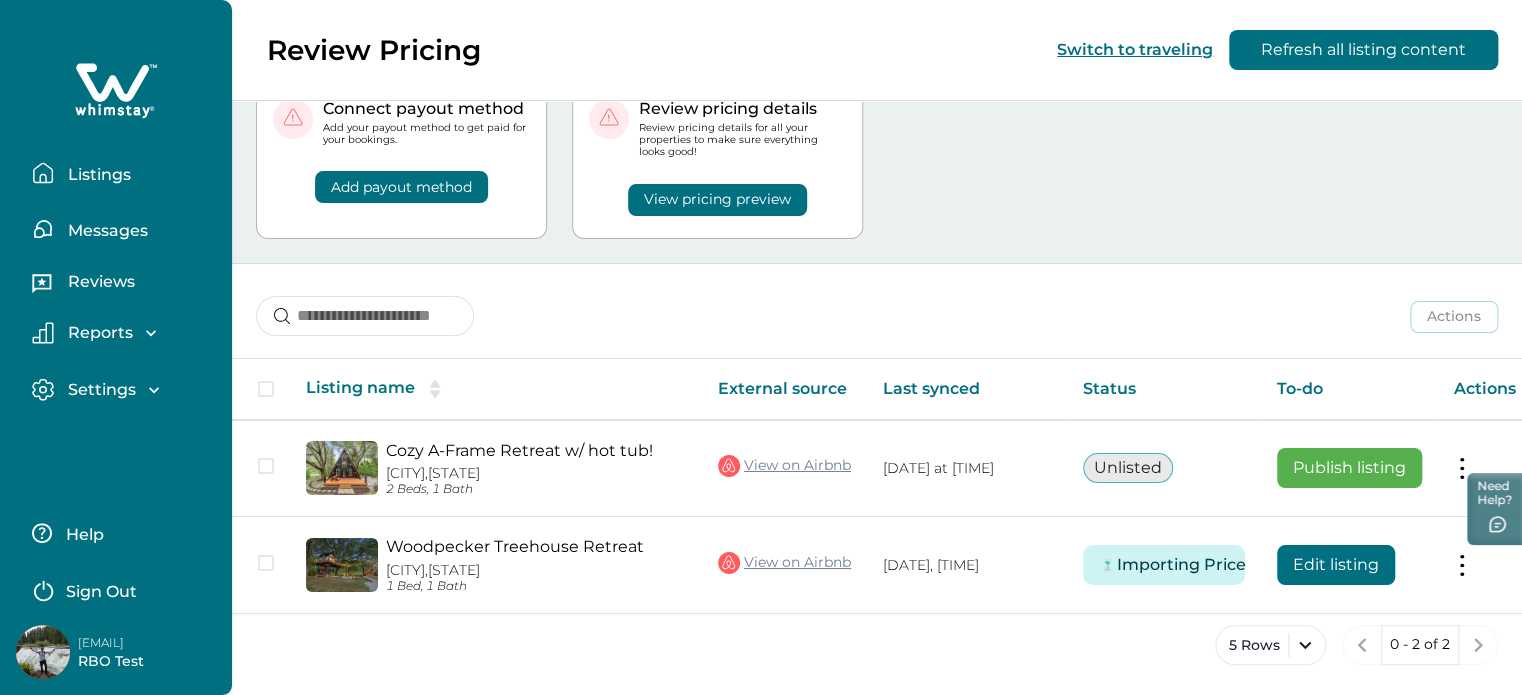 scroll, scrollTop: 84, scrollLeft: 0, axis: vertical 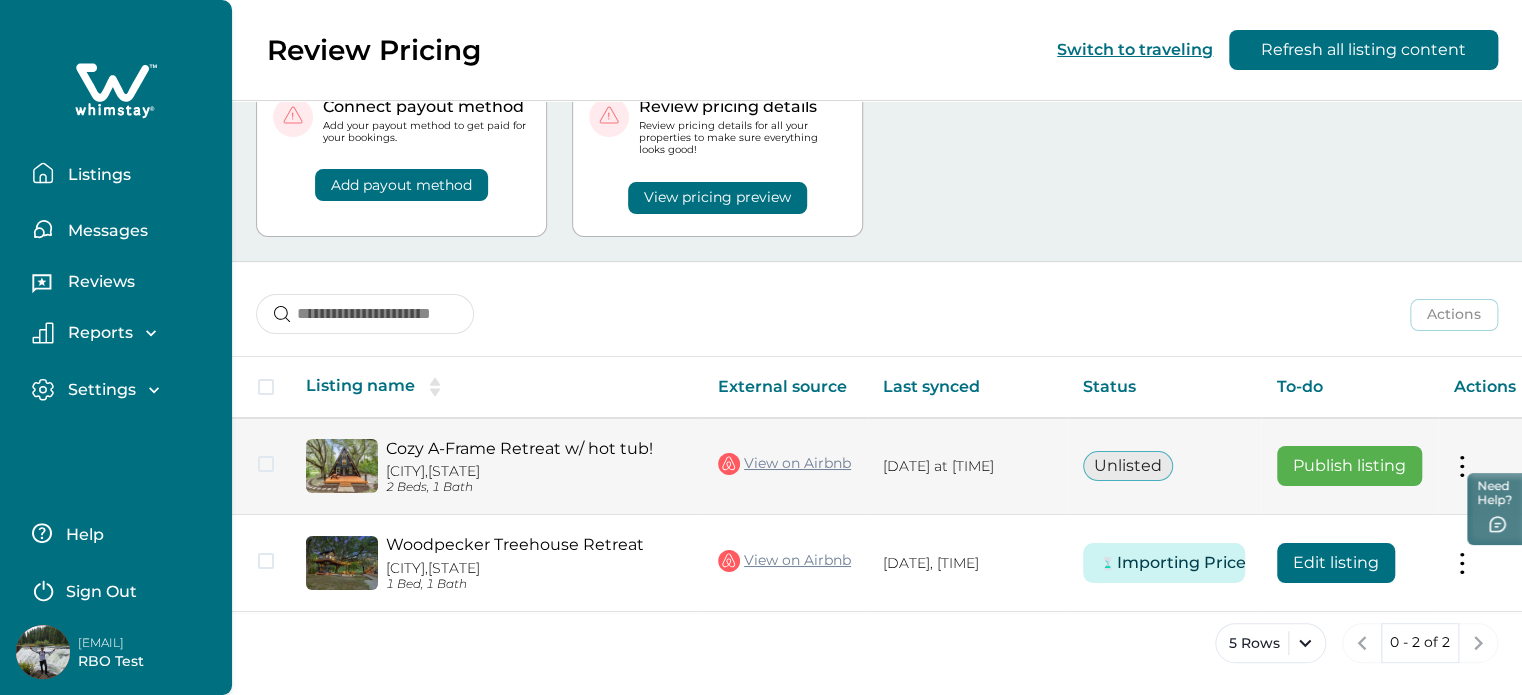 click on "Publish listing" at bounding box center (1349, 466) 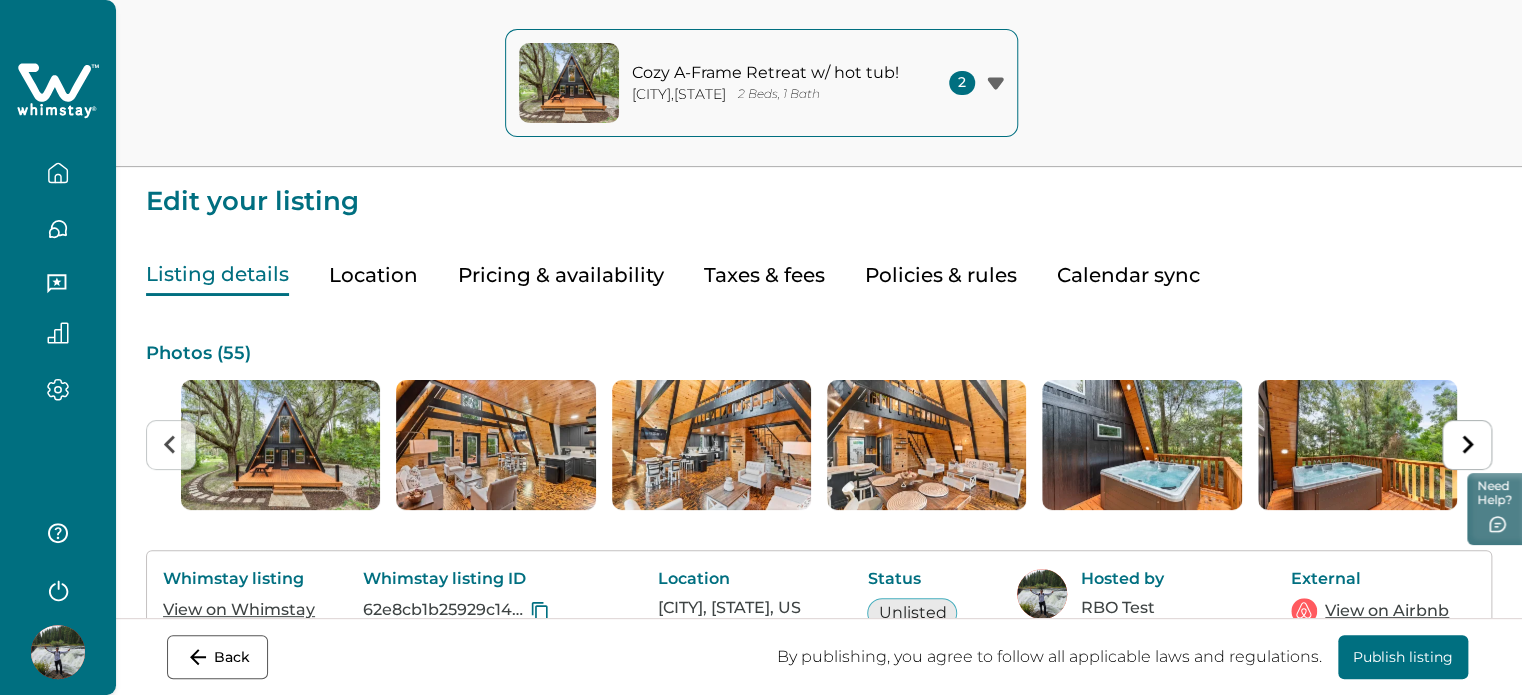 scroll, scrollTop: 700, scrollLeft: 0, axis: vertical 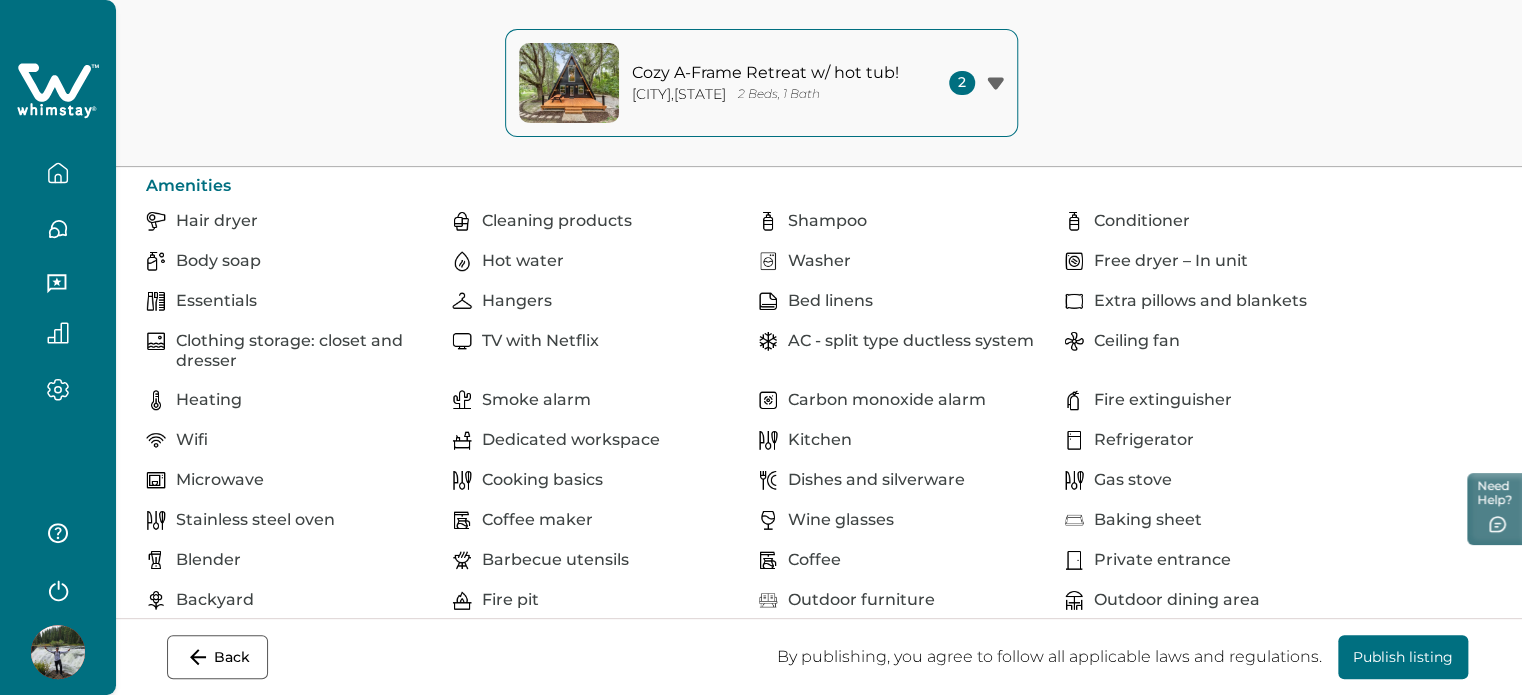 click on "Publish listing" at bounding box center (1403, 657) 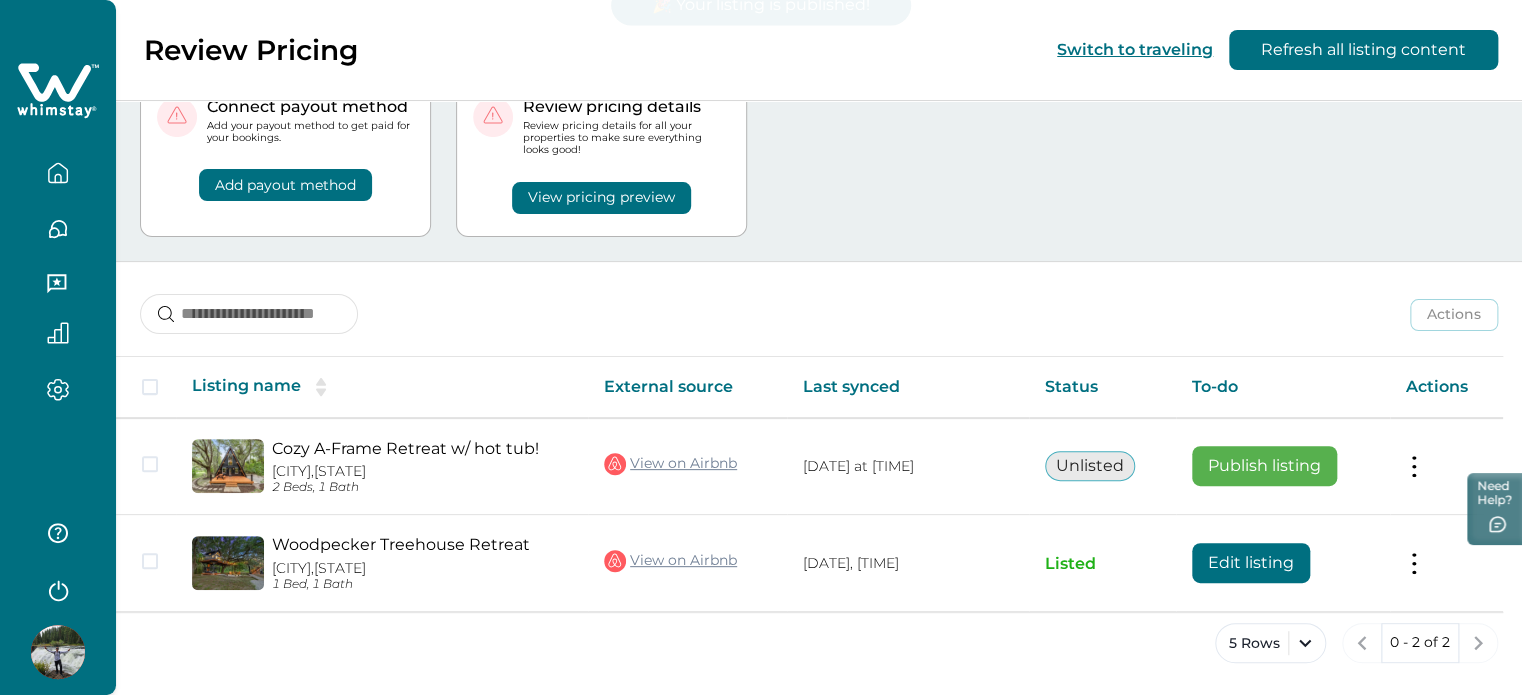 scroll, scrollTop: 80, scrollLeft: 0, axis: vertical 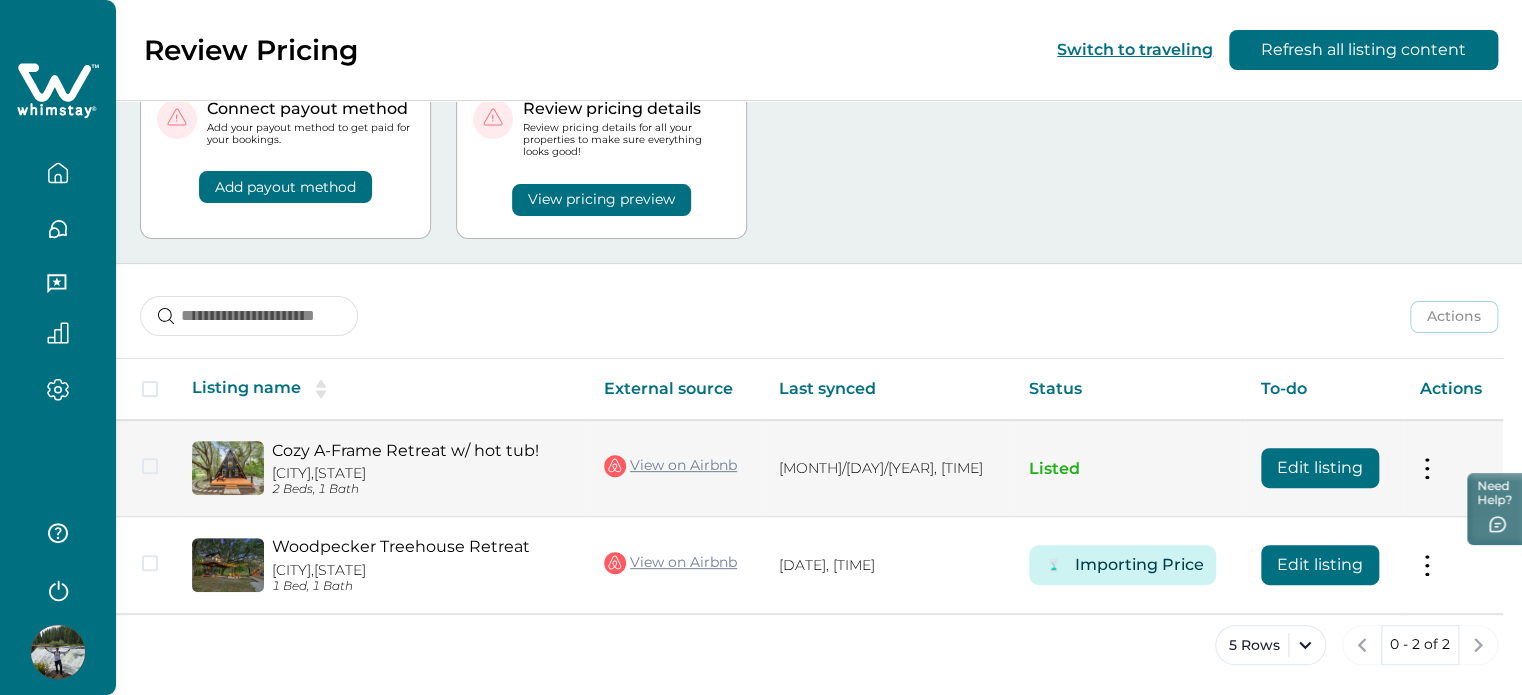 click on "Edit listing" at bounding box center [1308, 468] 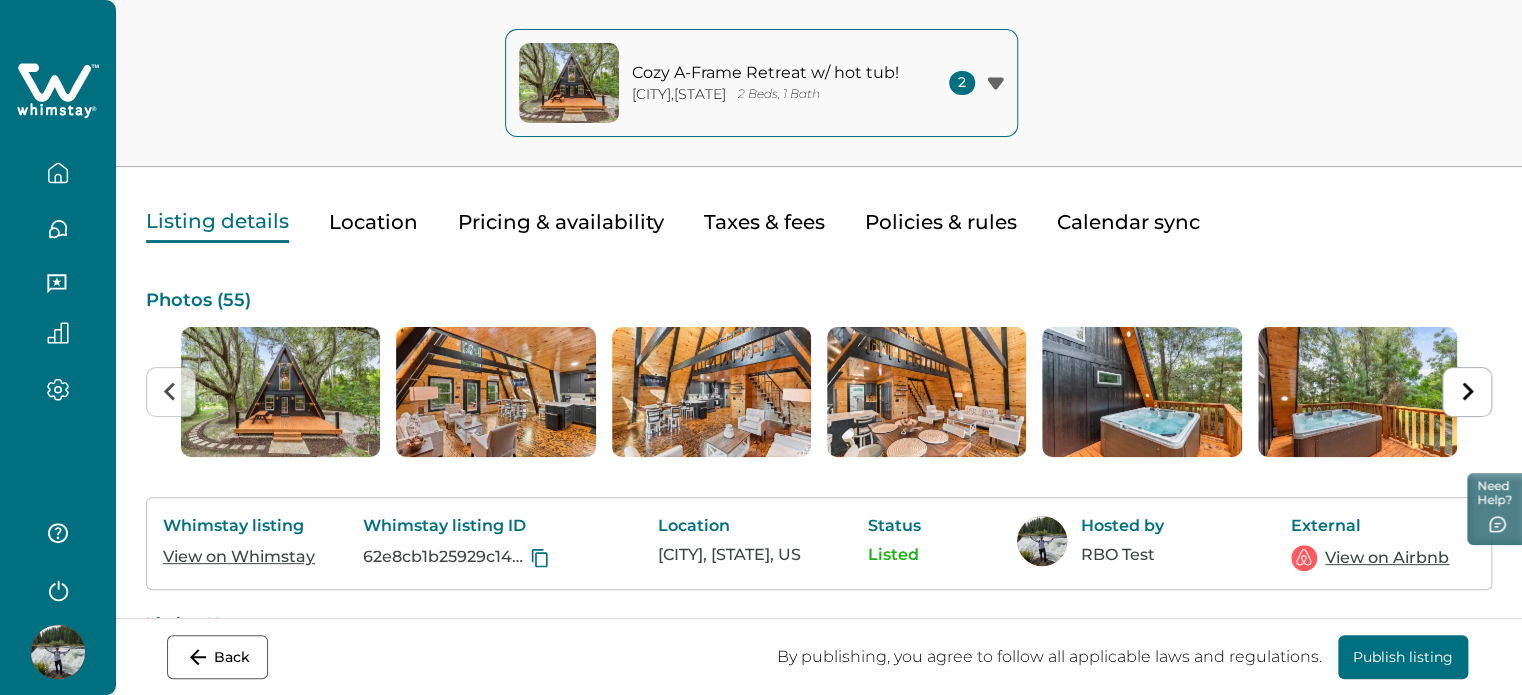 scroll, scrollTop: 100, scrollLeft: 0, axis: vertical 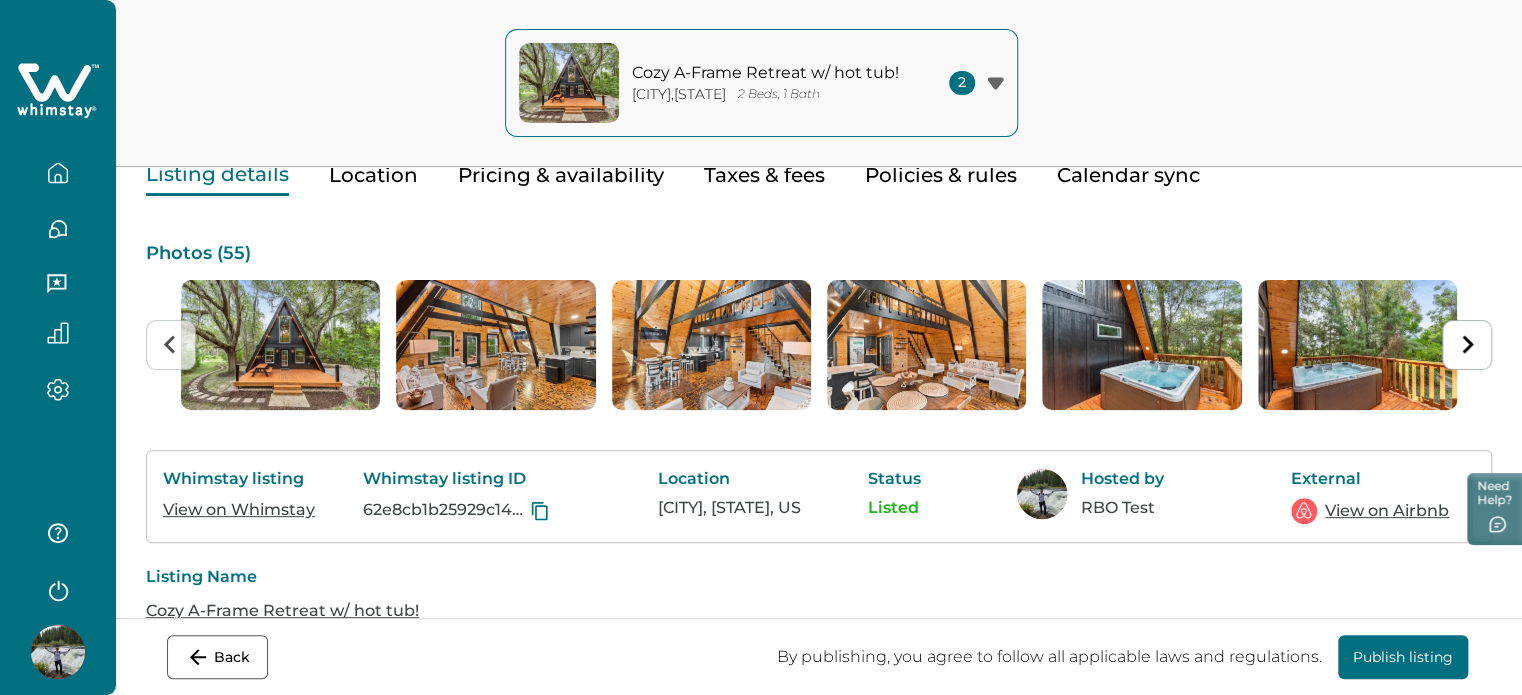 click on "Pricing & availability" at bounding box center (561, 175) 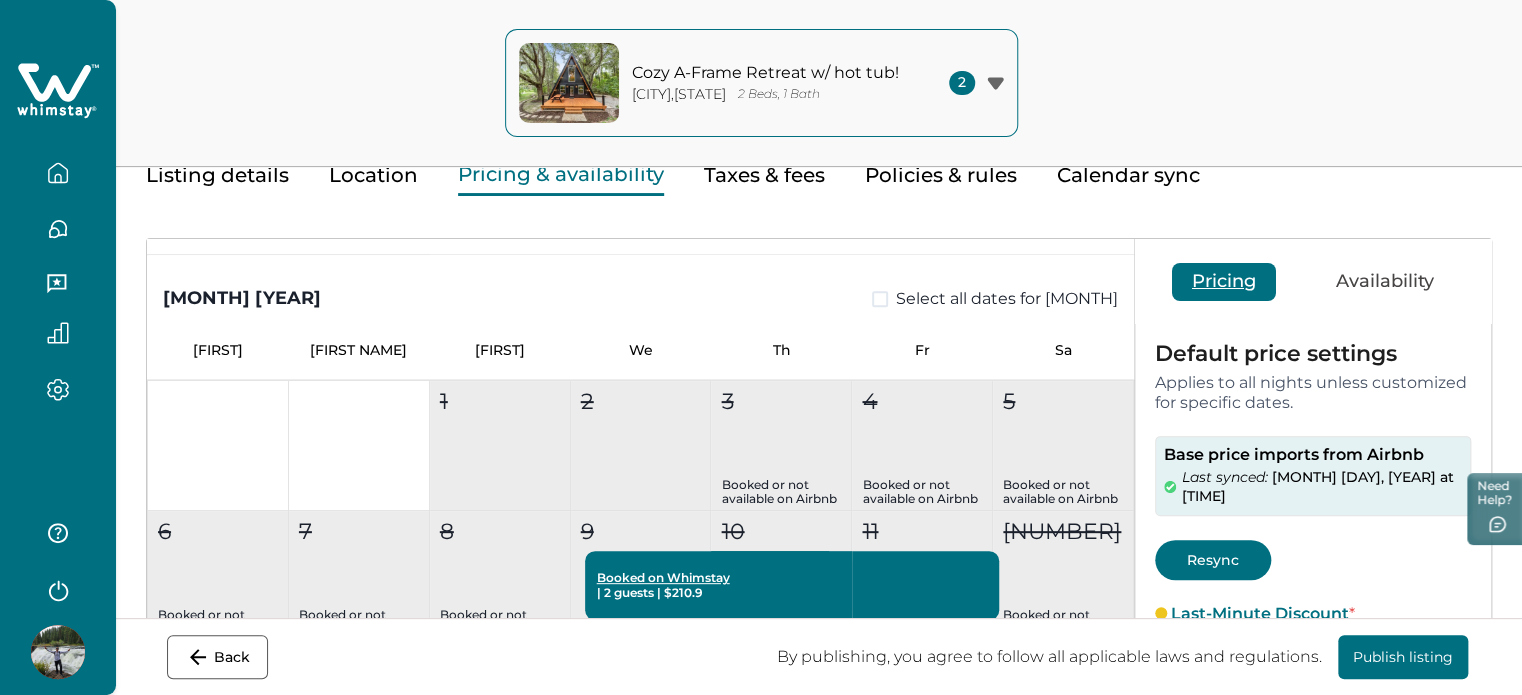 scroll, scrollTop: 776, scrollLeft: 0, axis: vertical 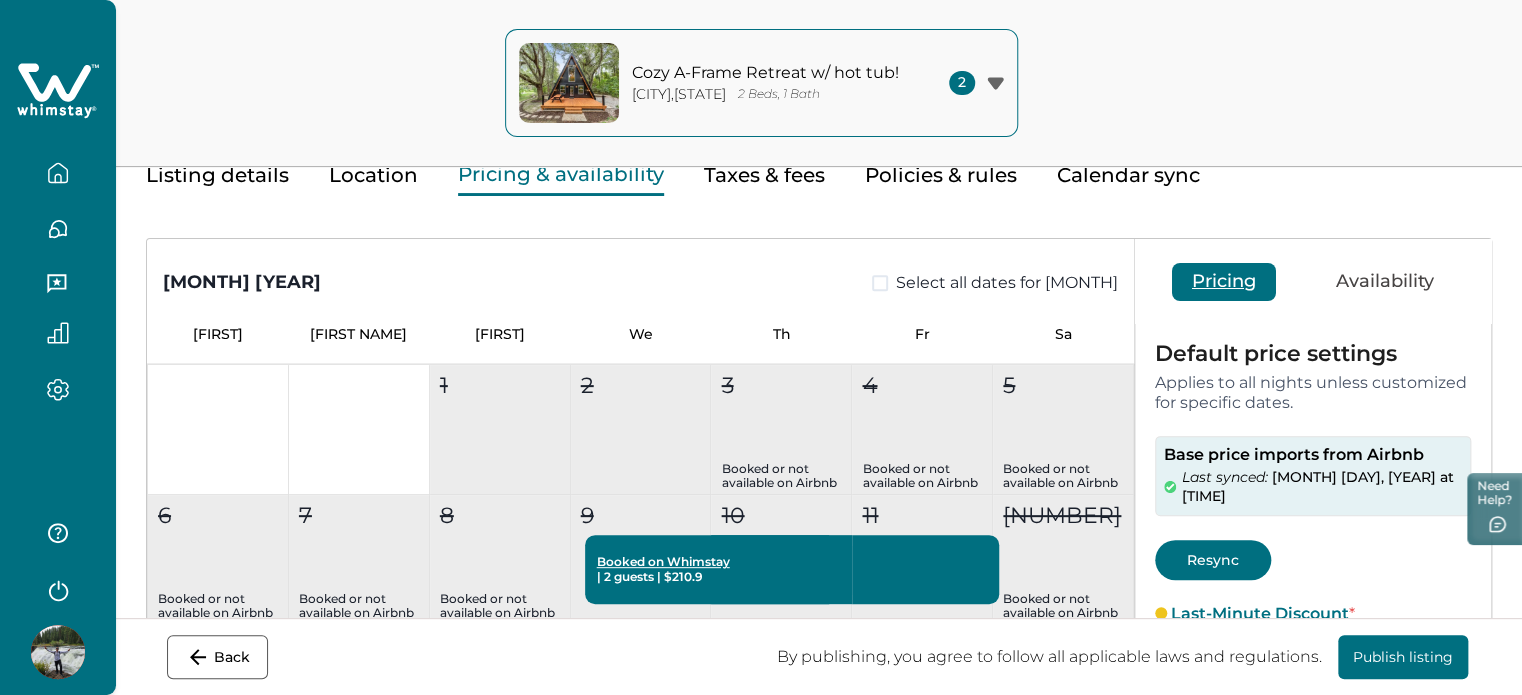 click on "Cozy A-Frame Retreat w/ hot tub! New York ,  NY 2 Beds, 1 Bath 2" at bounding box center (761, 83) 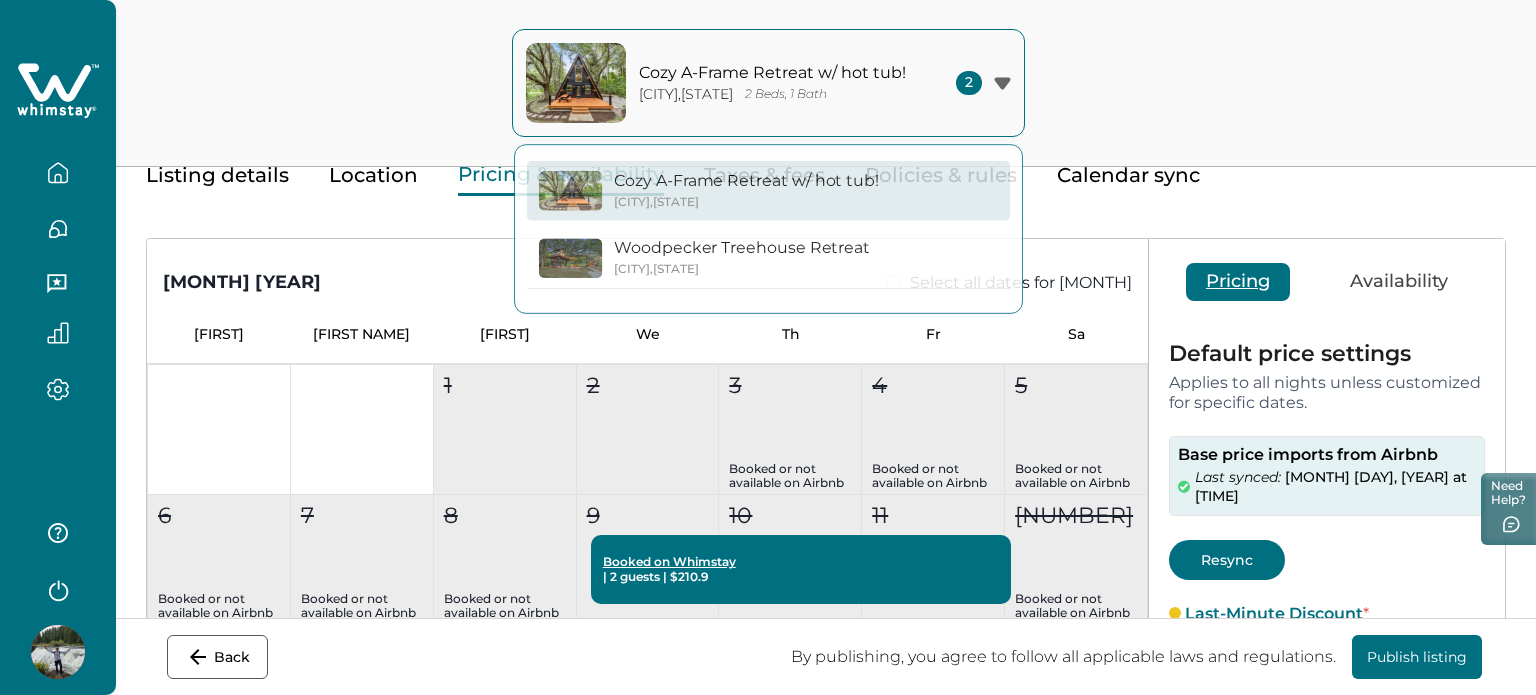 click on "Cozy A-Frame Retreat w/ hot tub! New York ,  NY 2 Beds, 1 Bath 2 Cozy A-Frame Retreat w/ hot tub! New York ,  NY Woodpecker Treehouse Retreat New York ,  NY" at bounding box center [768, 83] 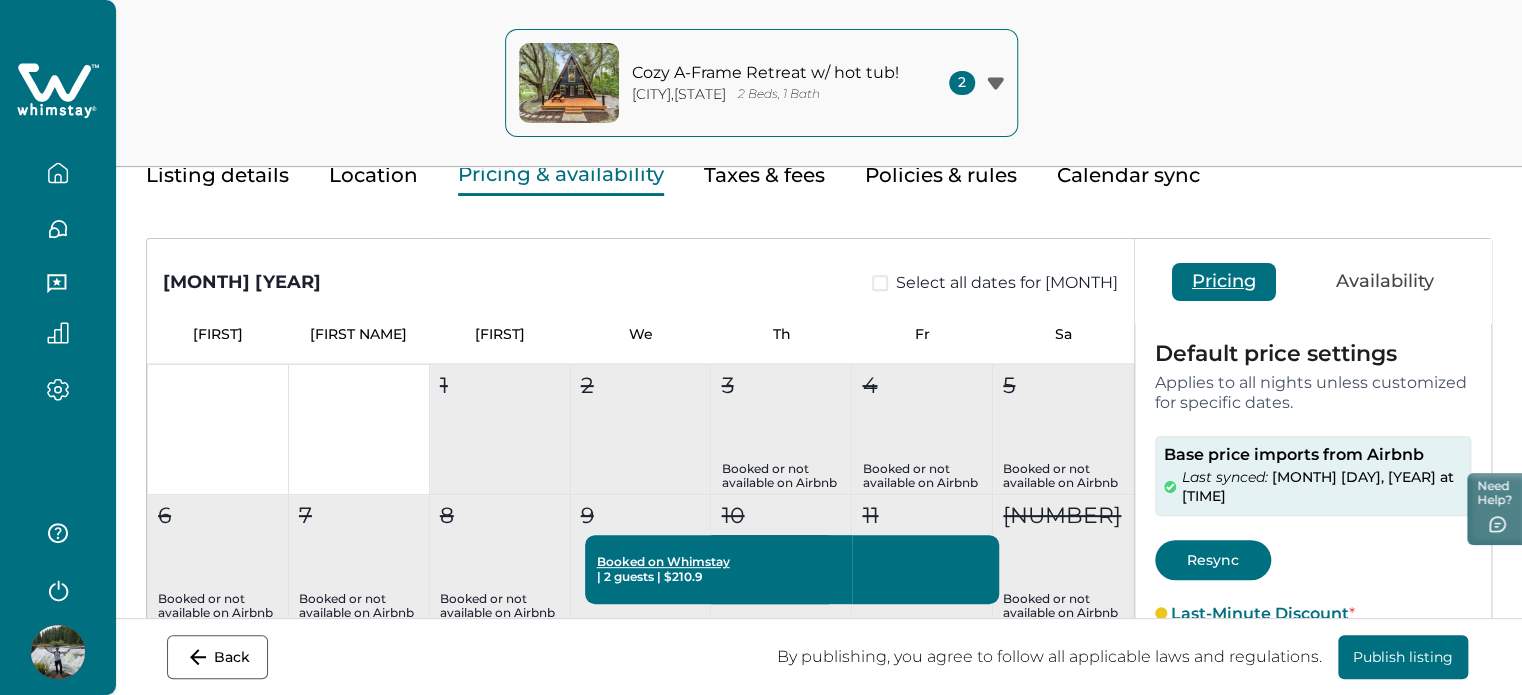click at bounding box center [58, 173] 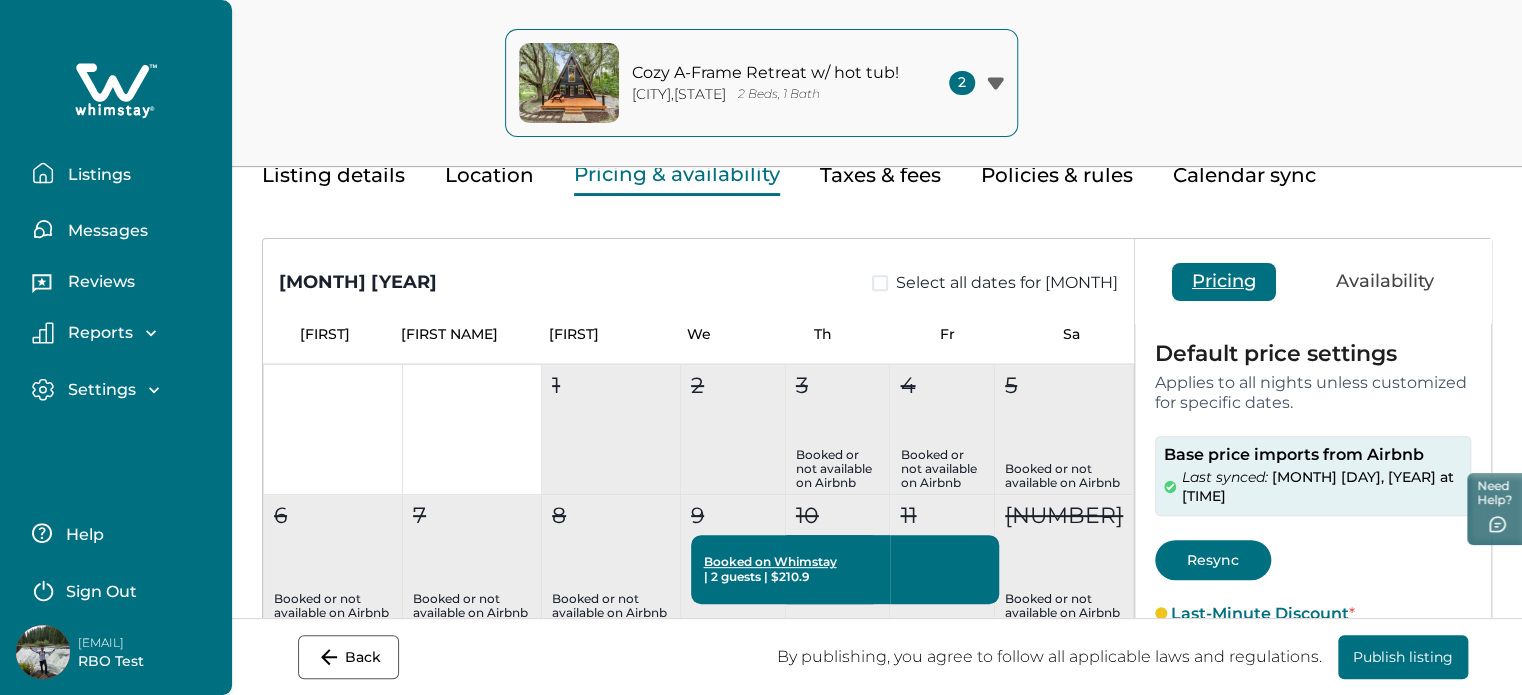 click at bounding box center (43, 173) 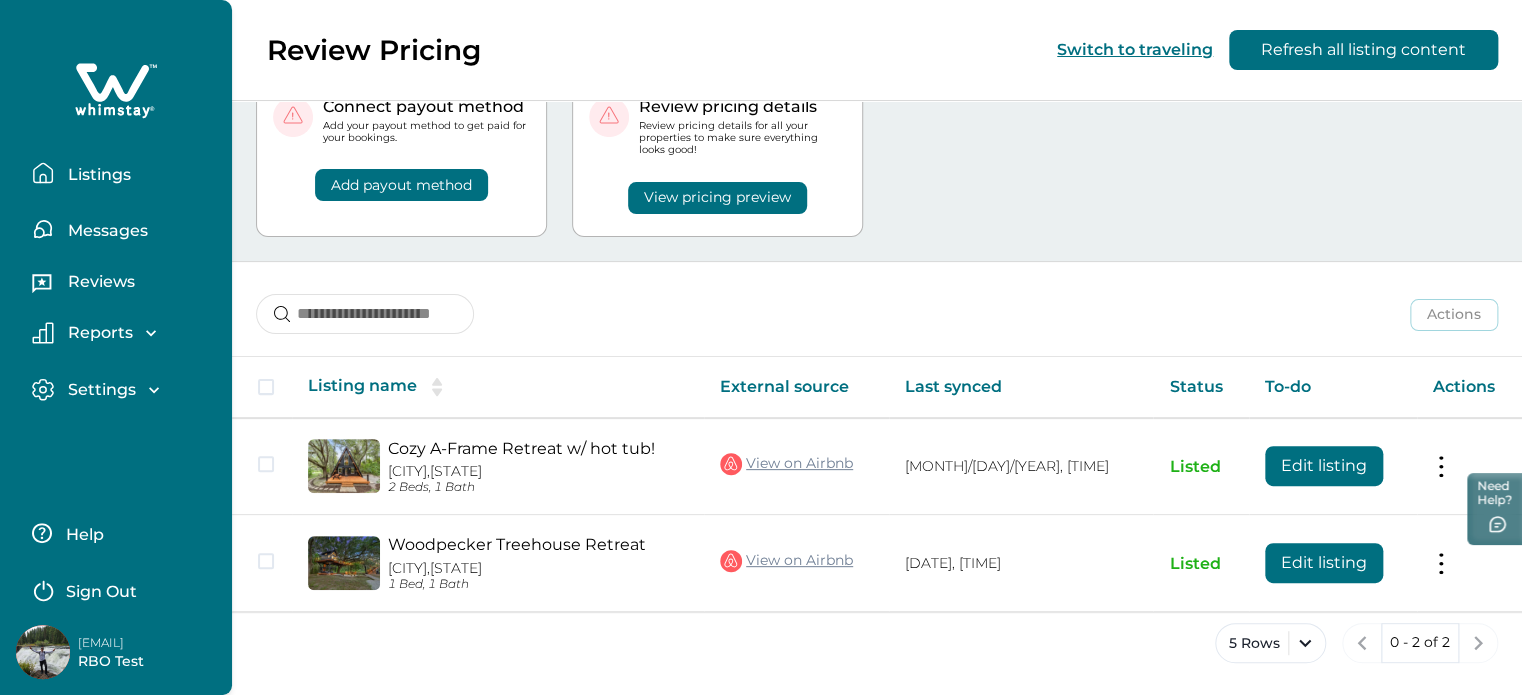 scroll, scrollTop: 80, scrollLeft: 0, axis: vertical 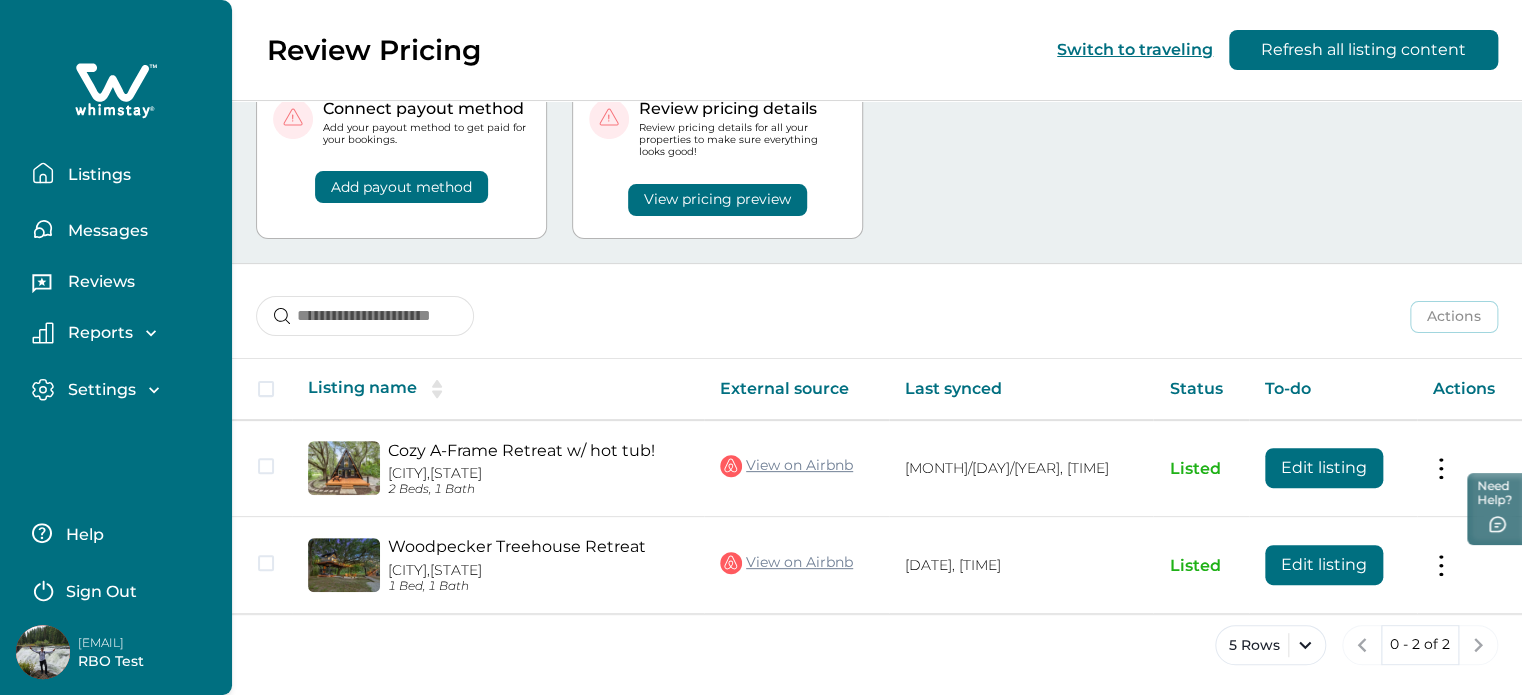 type 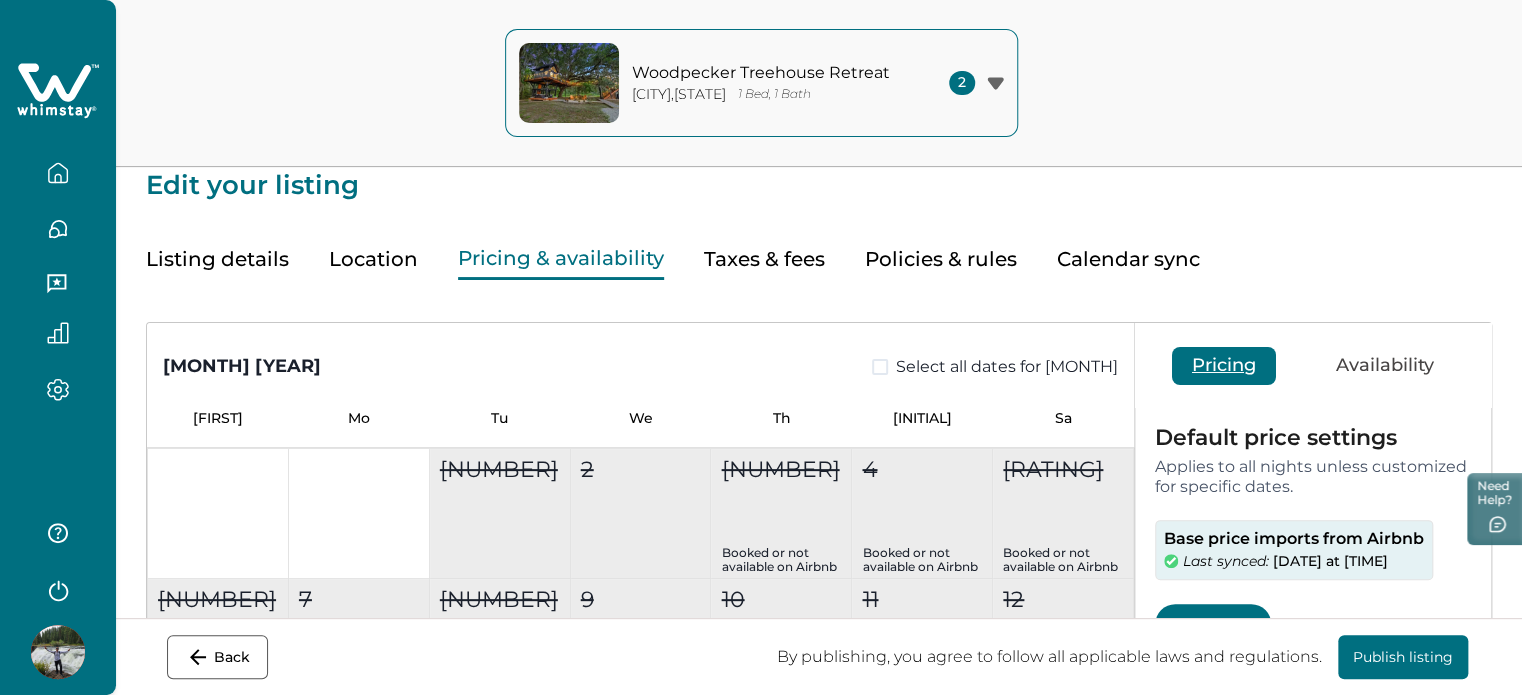 scroll, scrollTop: 0, scrollLeft: 0, axis: both 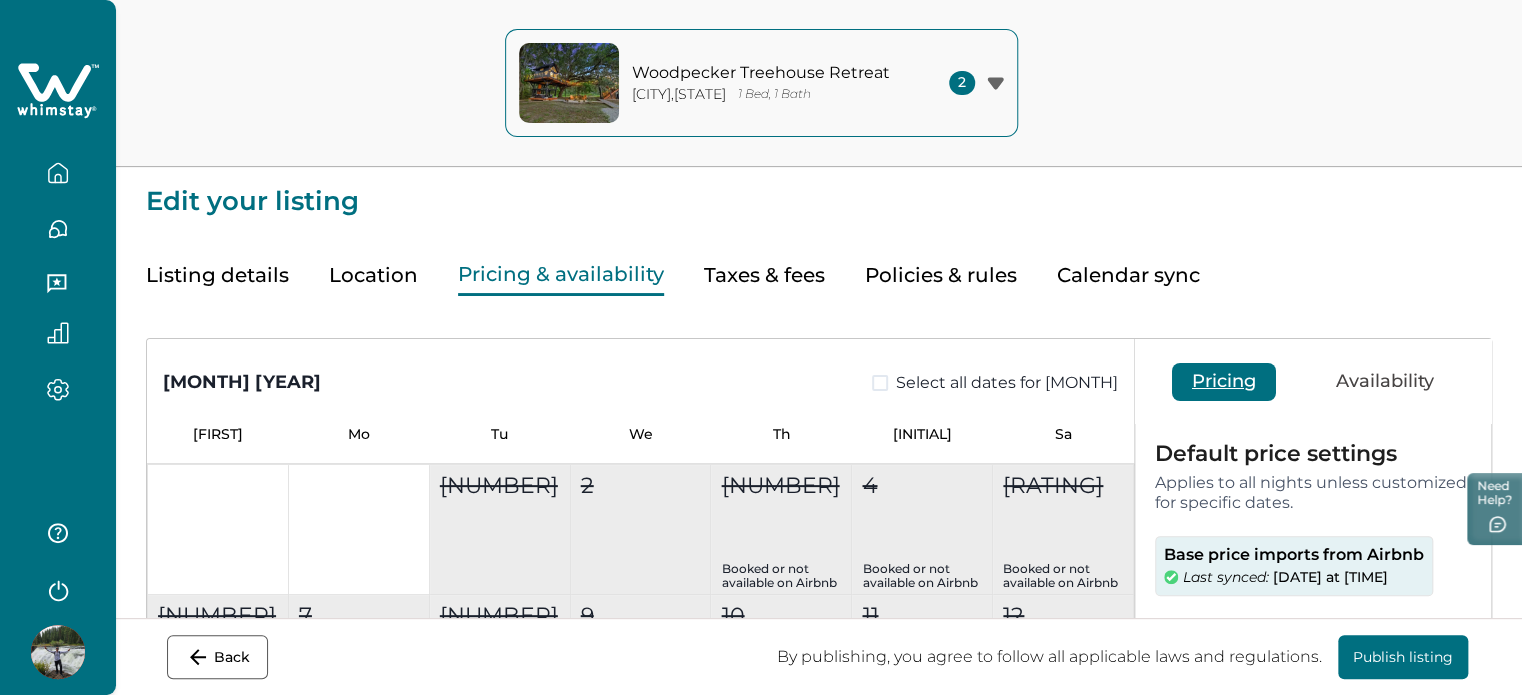 click at bounding box center (58, 173) 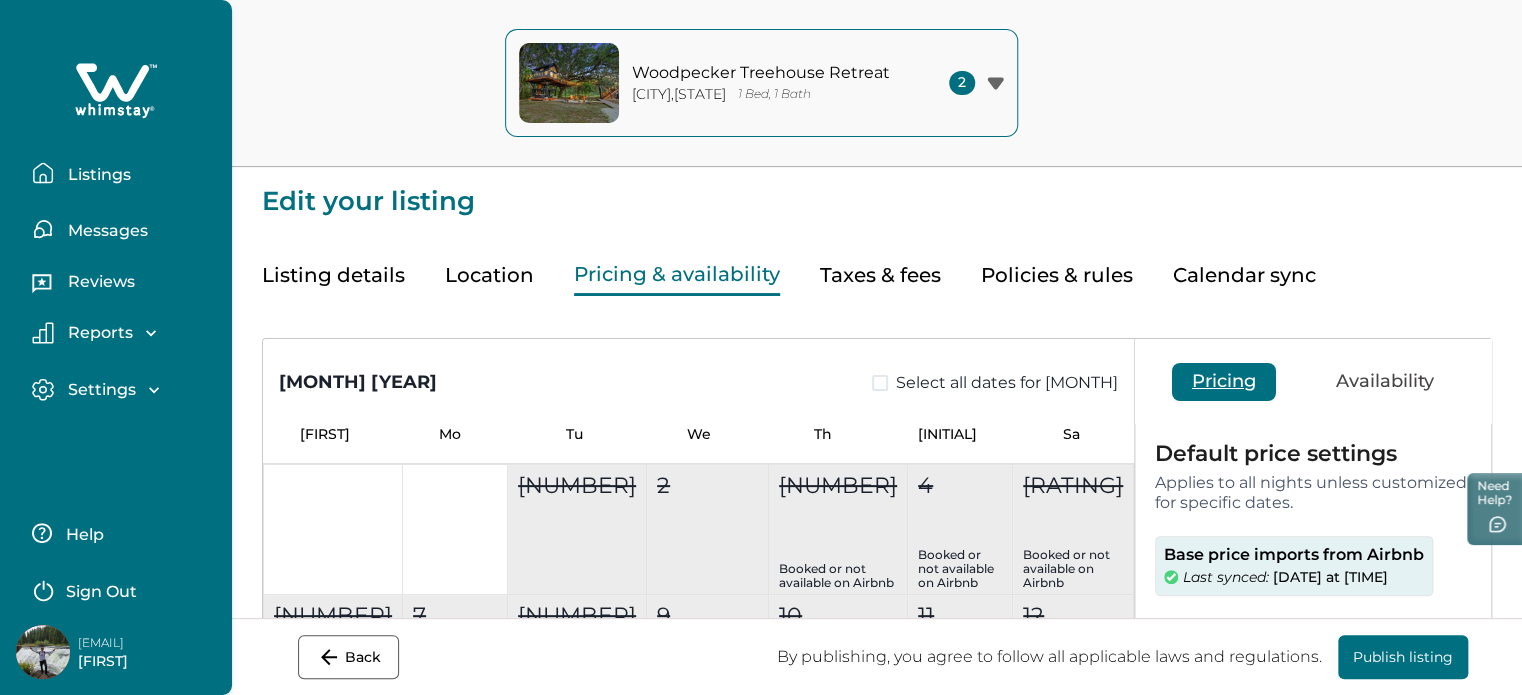 click at bounding box center (43, 173) 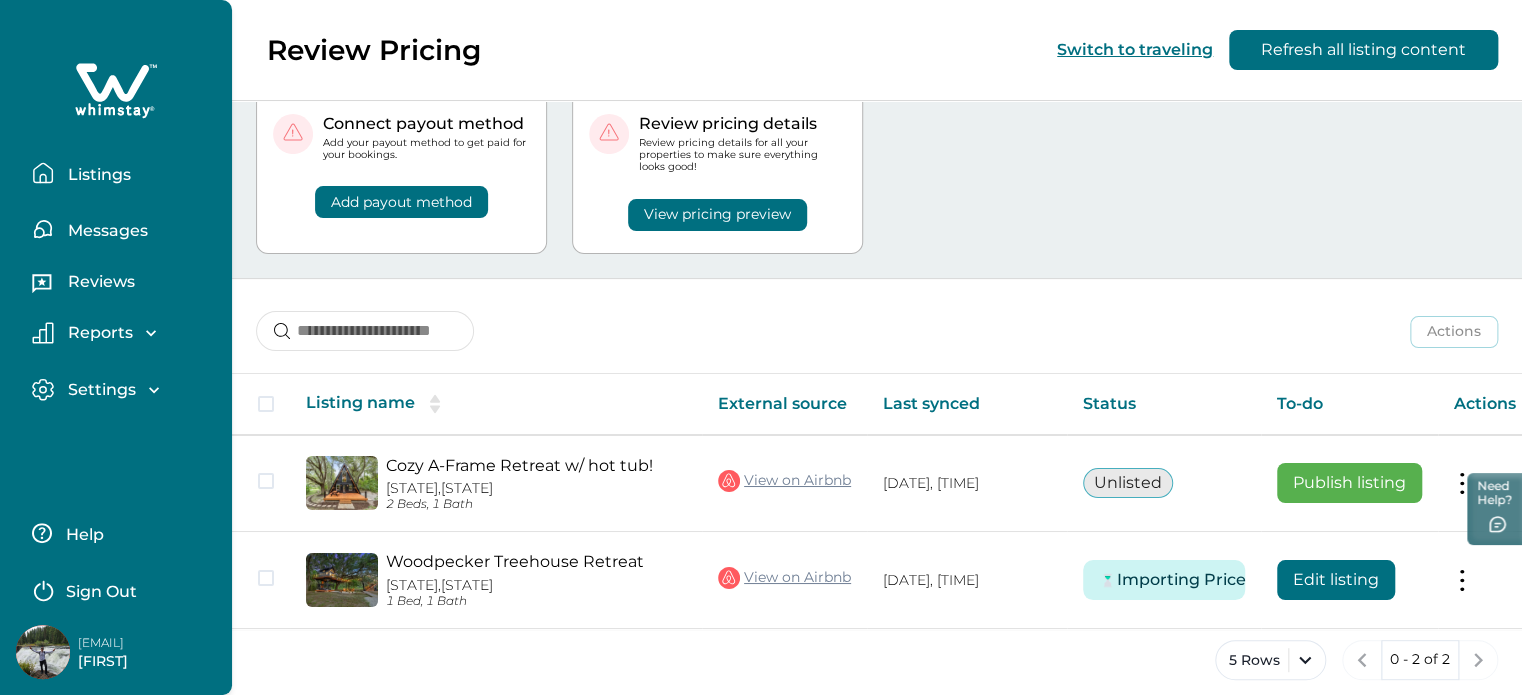 scroll, scrollTop: 84, scrollLeft: 0, axis: vertical 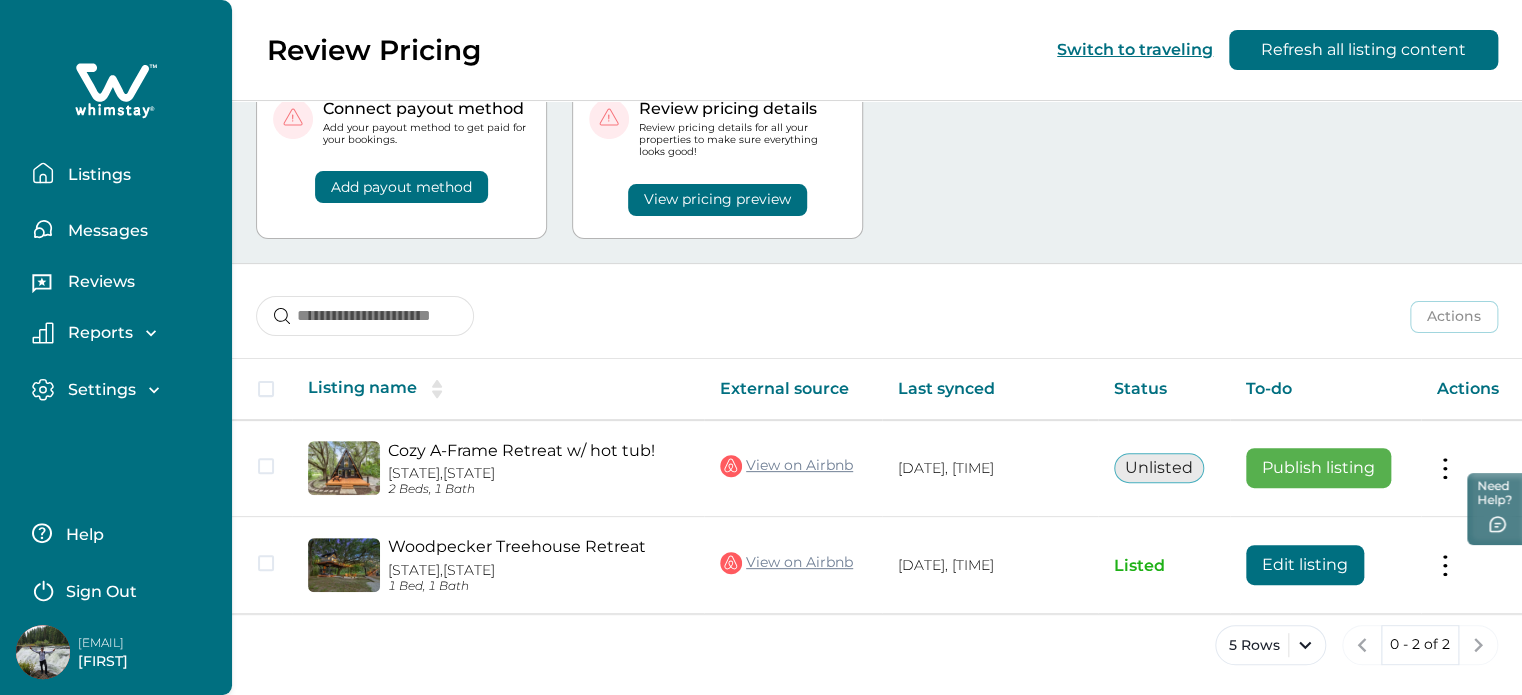 click on "Connect payout method Add your payout method to get paid for your bookings. Add payout method Review pricing details Review pricing details for all your properties to make sure everything looks good! View pricing preview" at bounding box center [877, 157] 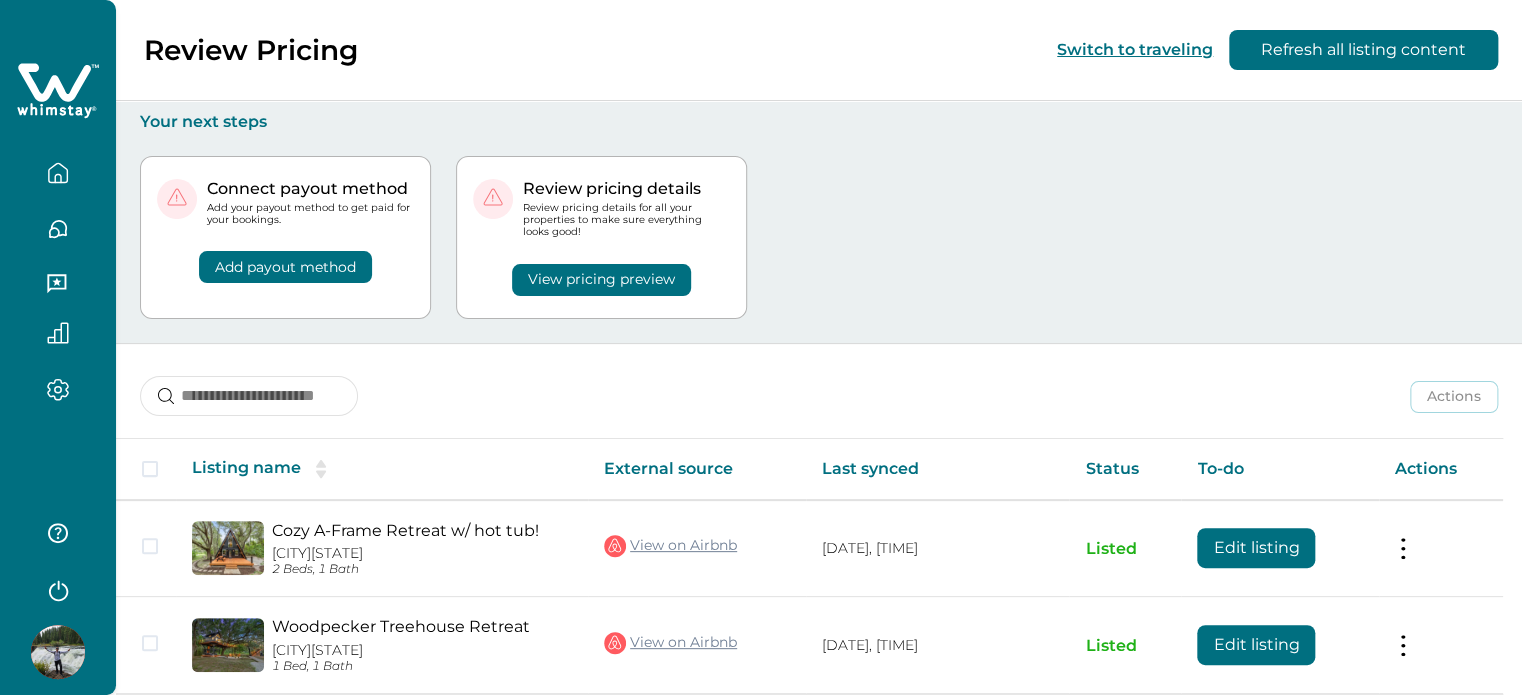scroll, scrollTop: 80, scrollLeft: 0, axis: vertical 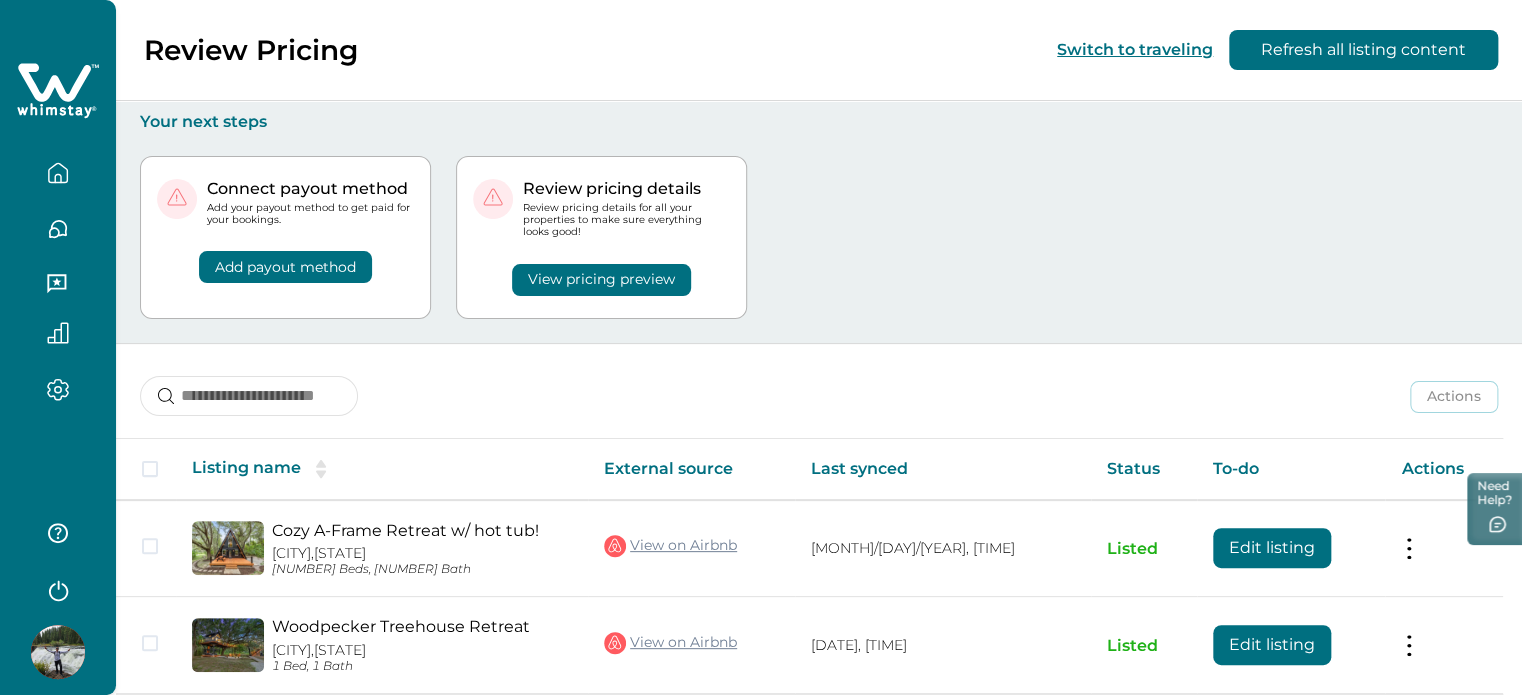 drag, startPoint x: 1233, startPoint y: 643, endPoint x: 1232, endPoint y: 668, distance: 25.019993 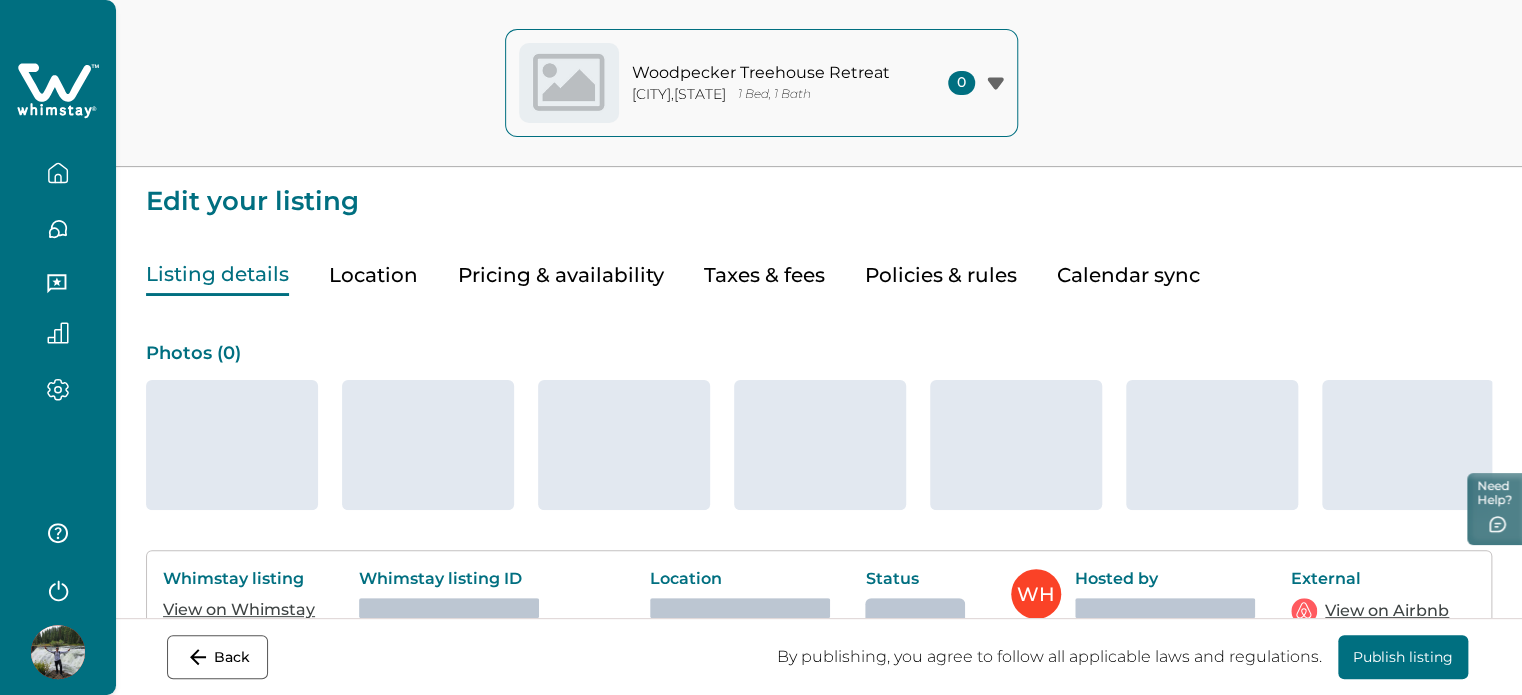 click on "Pricing & availability" at bounding box center (561, 275) 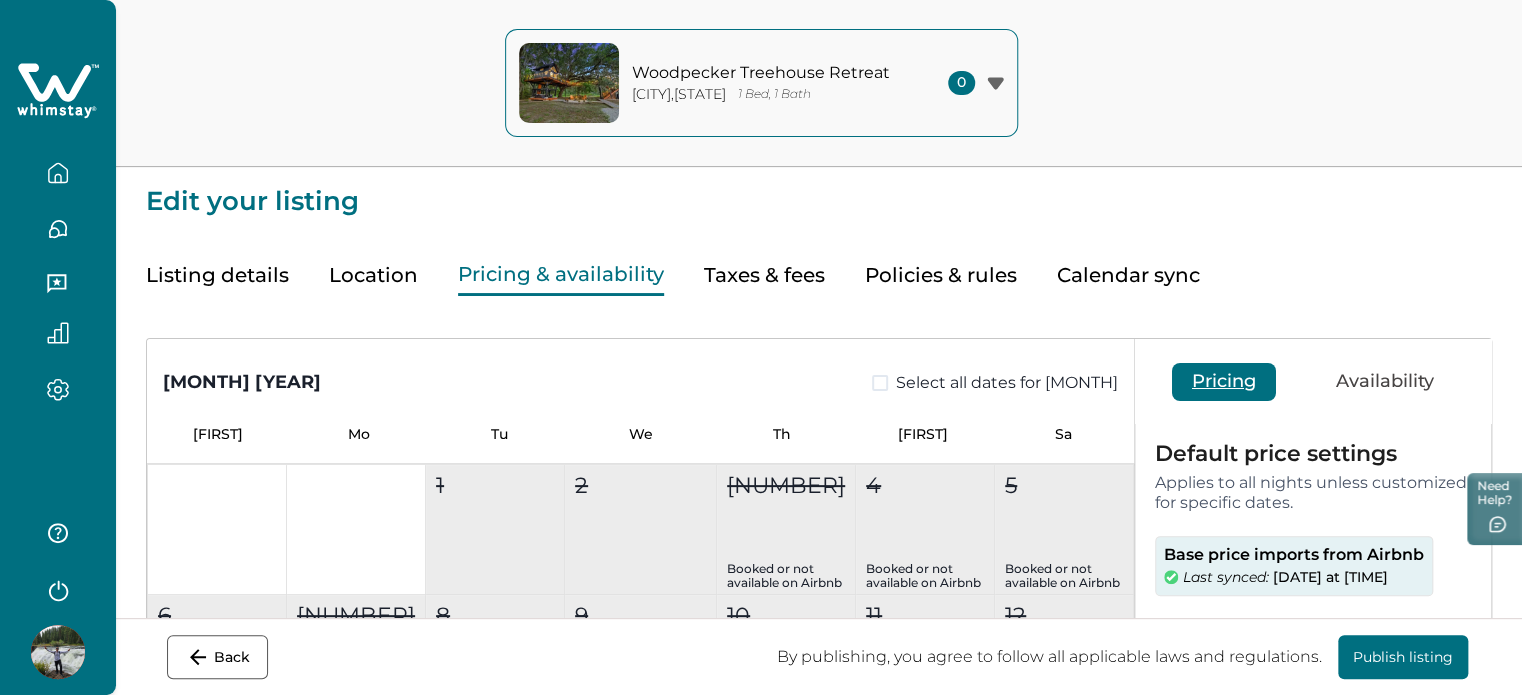 click on "Pricing & availability" at bounding box center [561, 275] 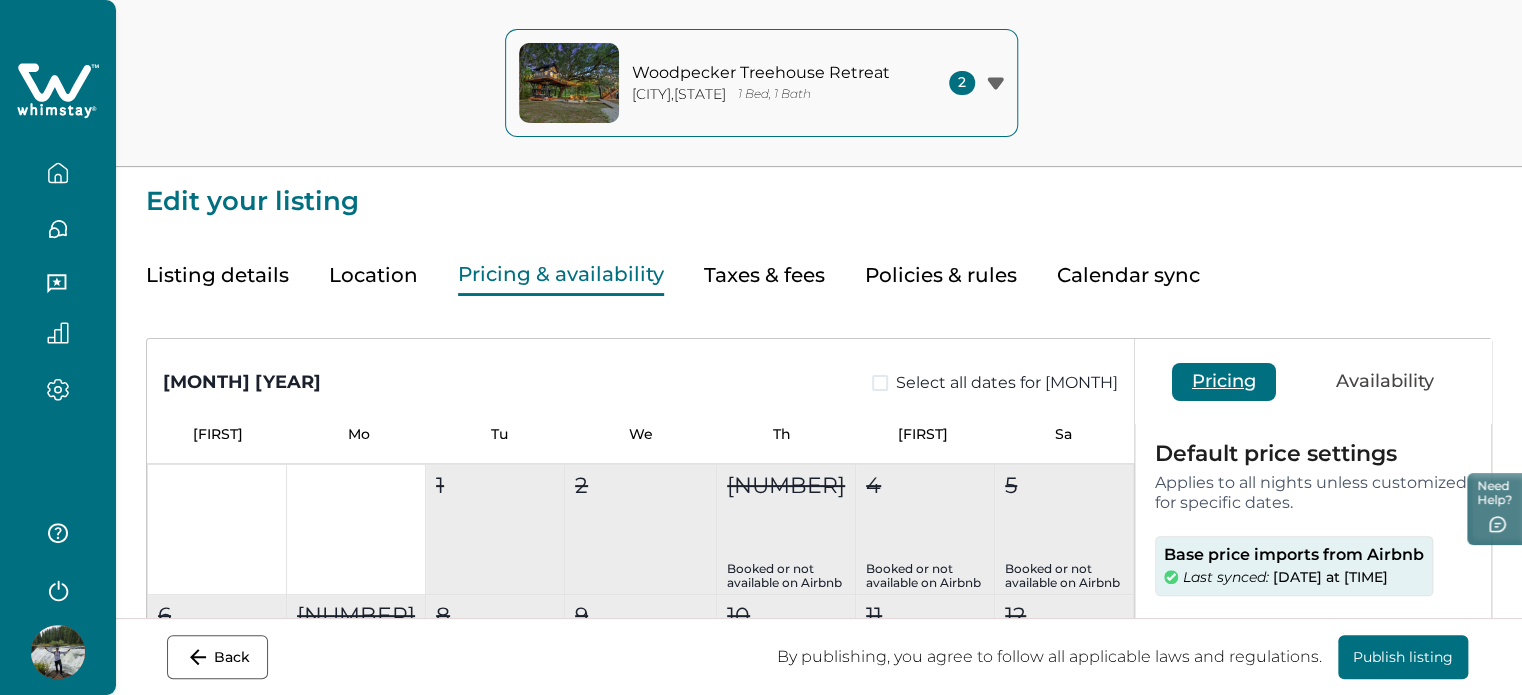 scroll, scrollTop: 100, scrollLeft: 0, axis: vertical 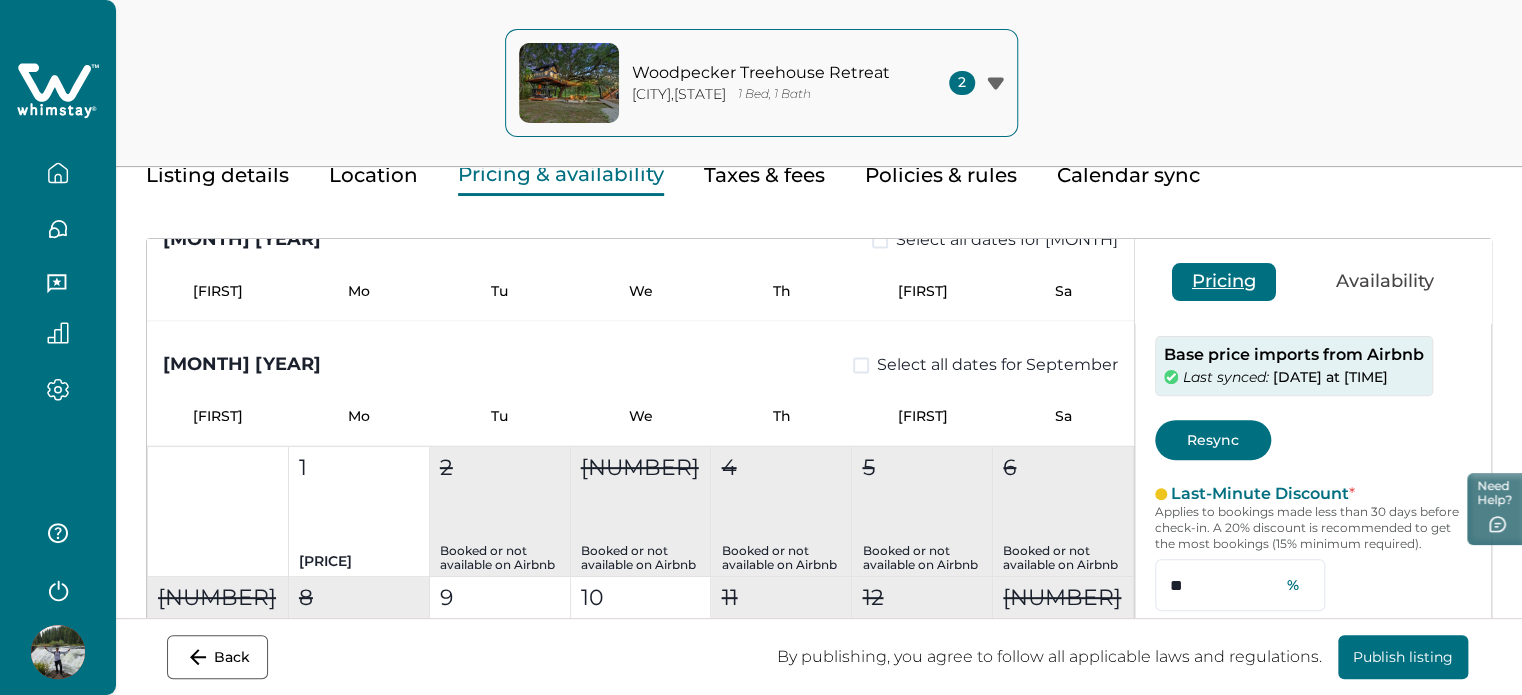 type 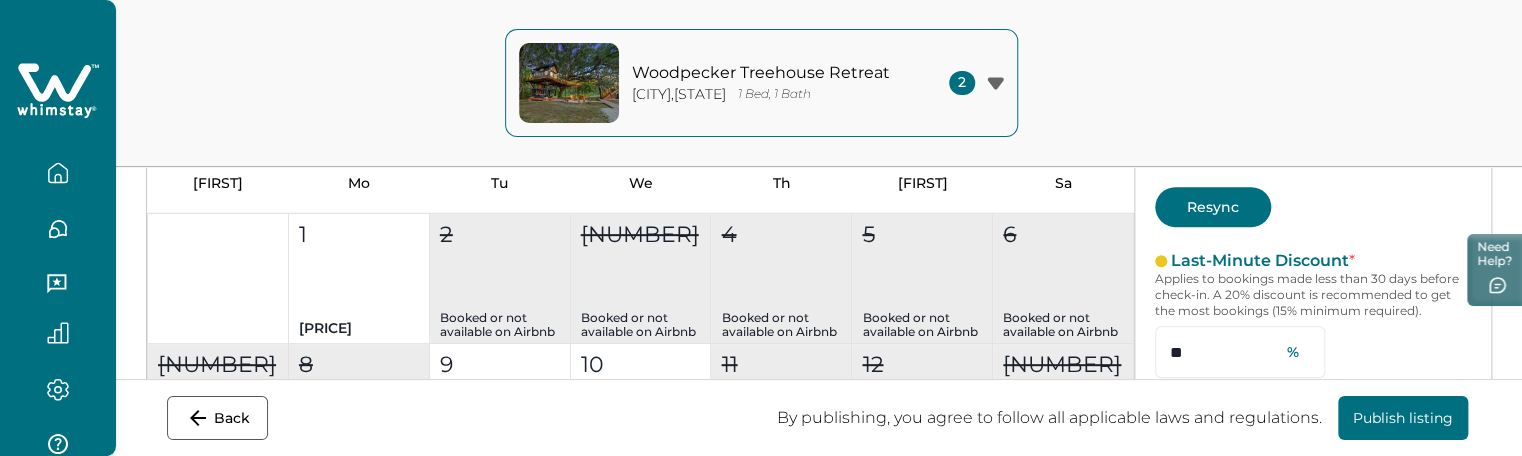scroll, scrollTop: 300, scrollLeft: 0, axis: vertical 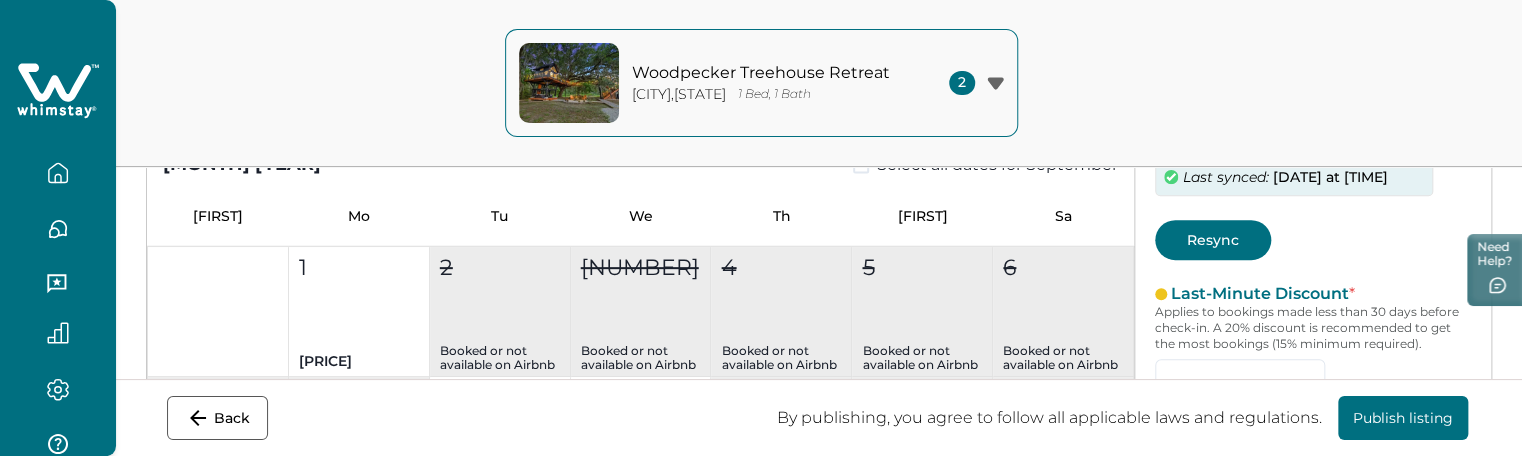 click on "Resync" at bounding box center [1213, 240] 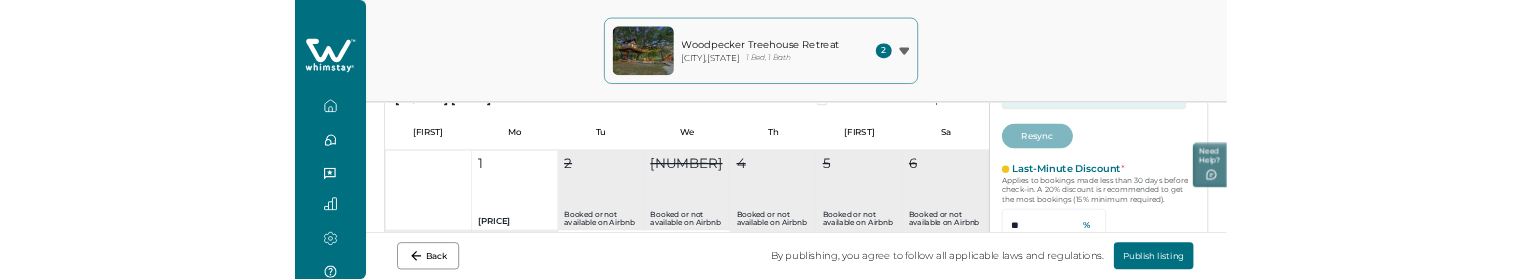 scroll, scrollTop: 0, scrollLeft: 0, axis: both 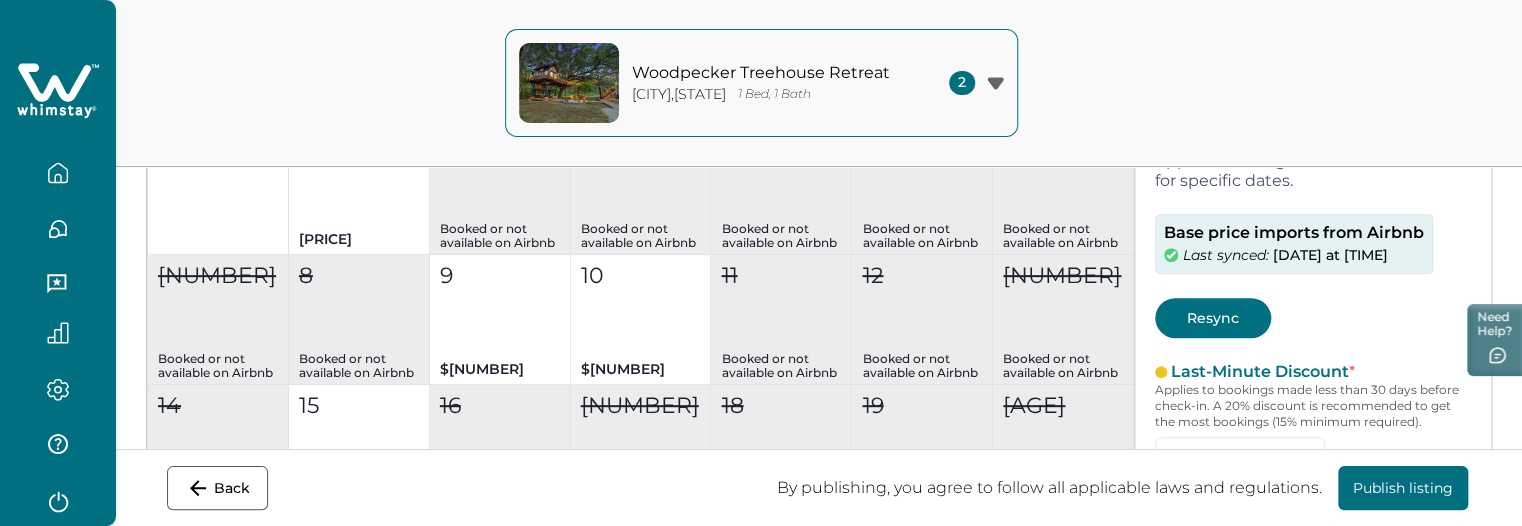drag, startPoint x: 1377, startPoint y: 253, endPoint x: 1444, endPoint y: 247, distance: 67.26812 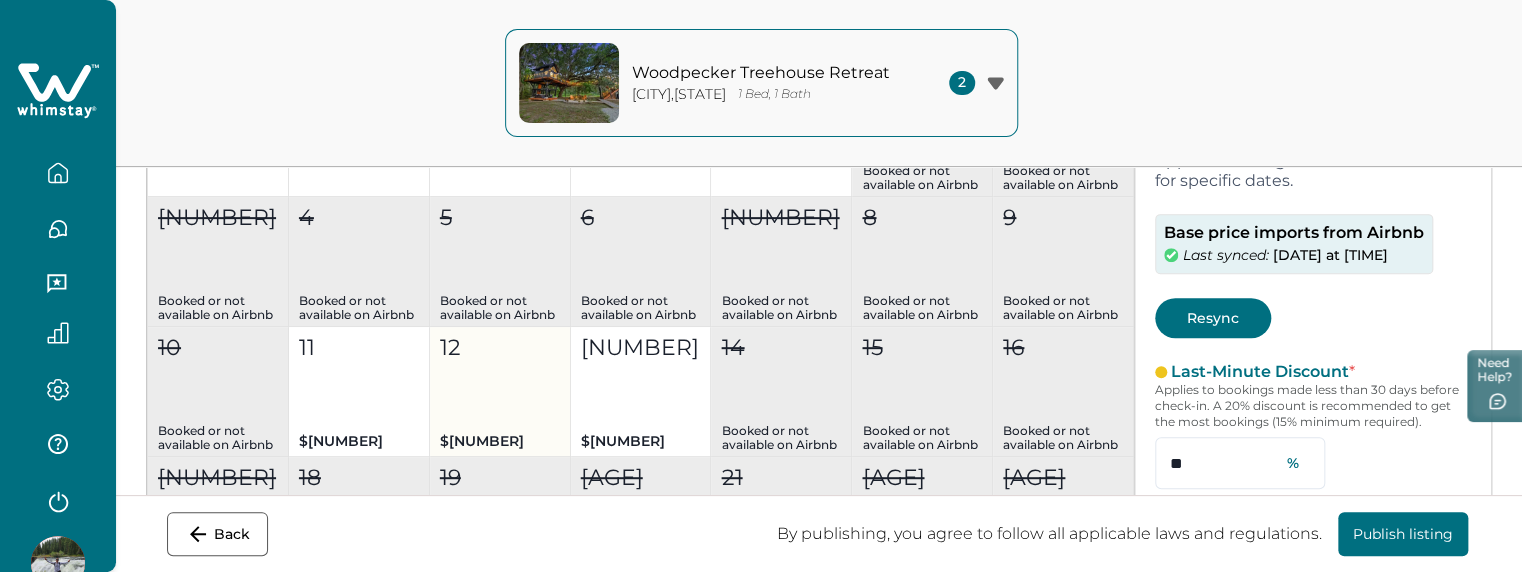 scroll, scrollTop: 900, scrollLeft: 0, axis: vertical 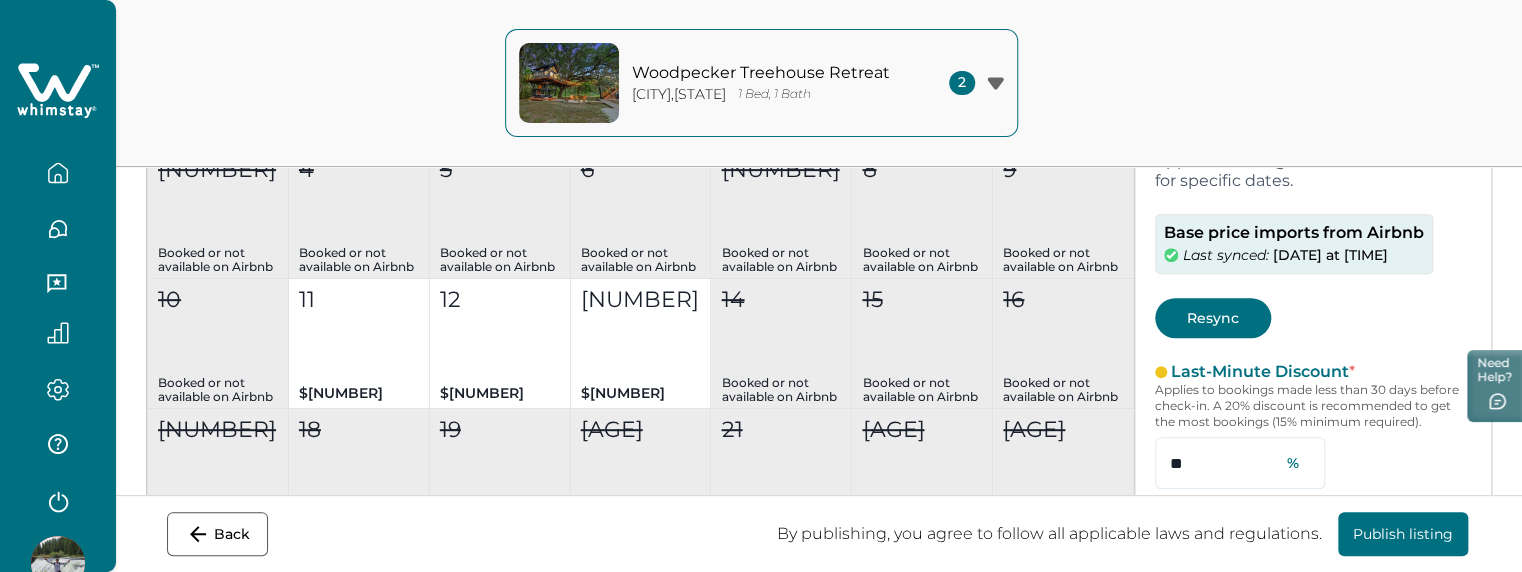 click on "Resync" at bounding box center [1213, 318] 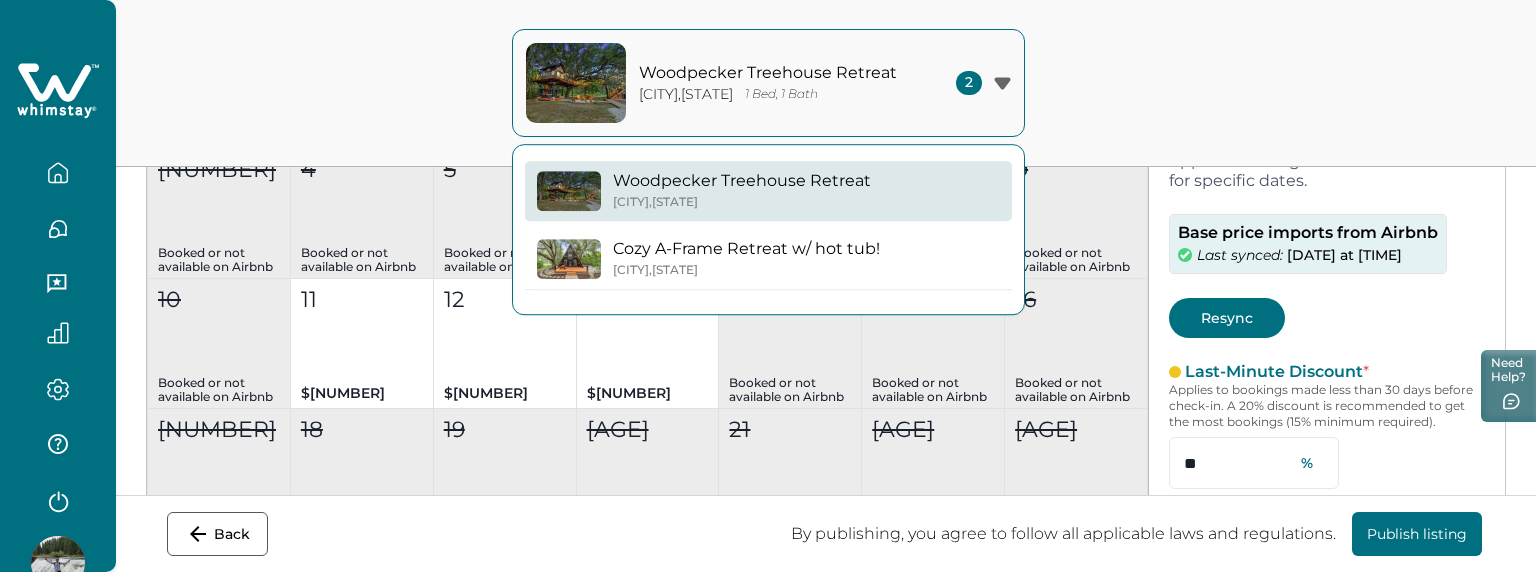 click on "Cozy A-Frame Retreat w/ hot tub! New York ,  NY" at bounding box center (768, 259) 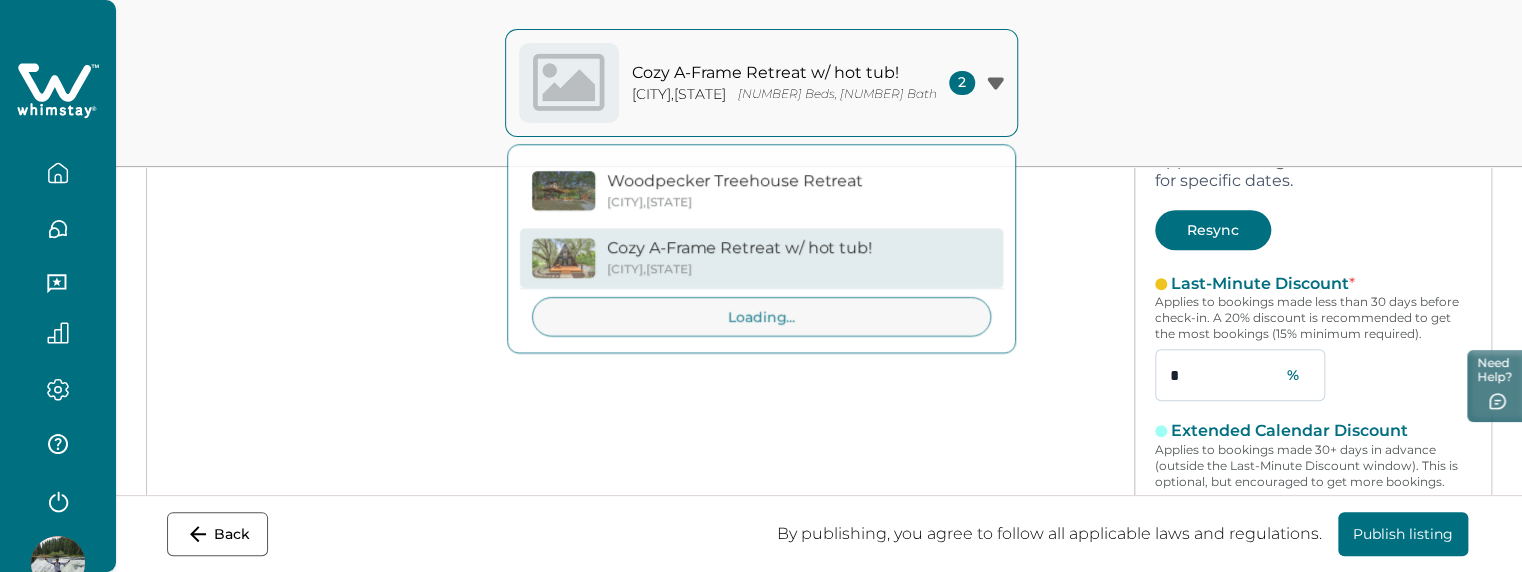 scroll, scrollTop: 0, scrollLeft: 0, axis: both 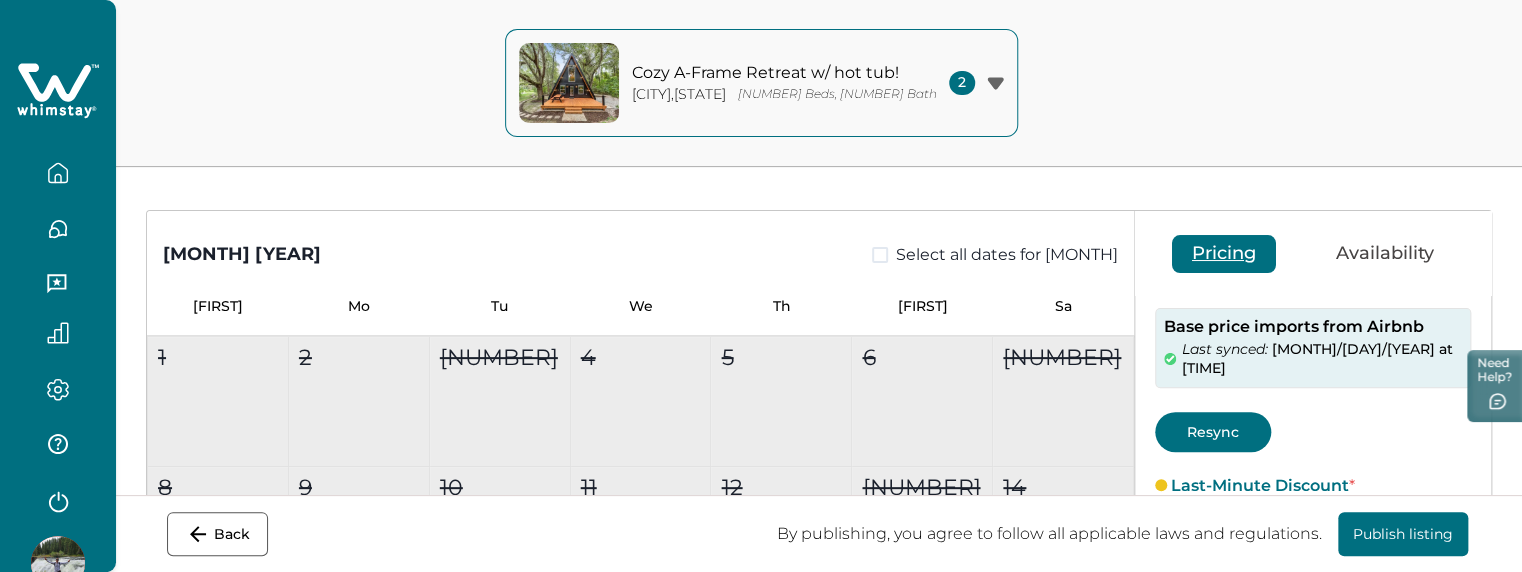 click on "Resync" at bounding box center (1213, 412) 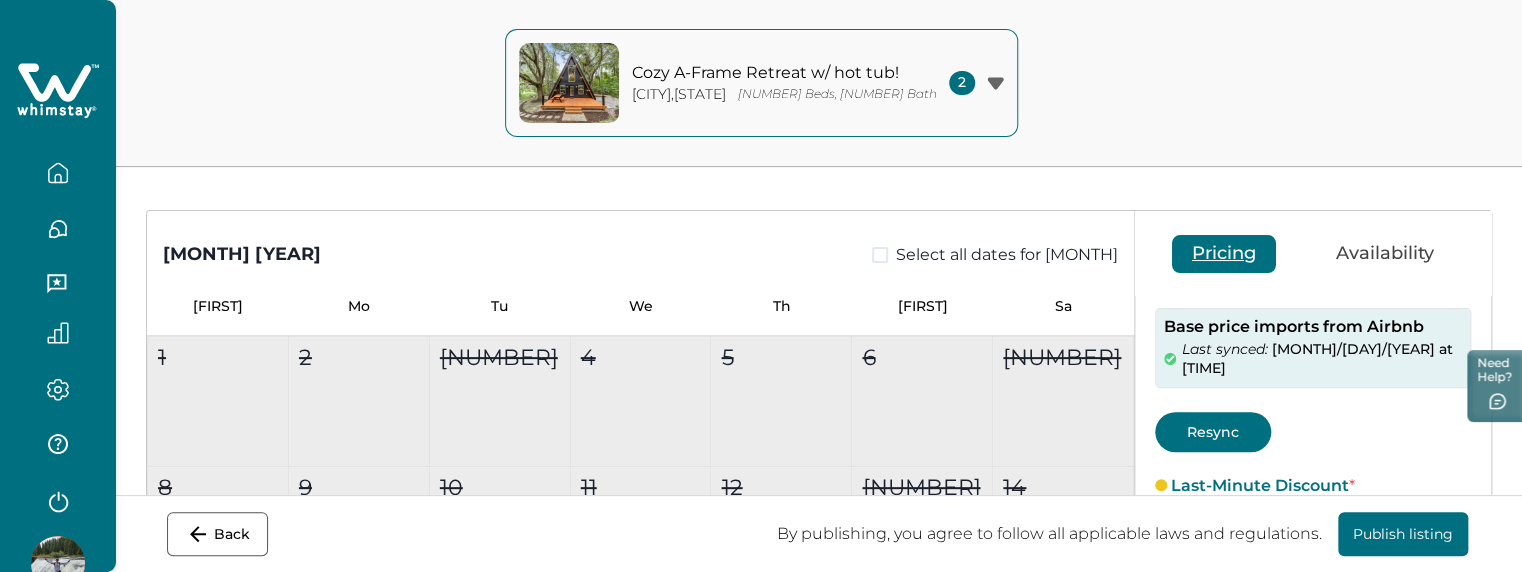 click on "Resync" at bounding box center (1213, 412) 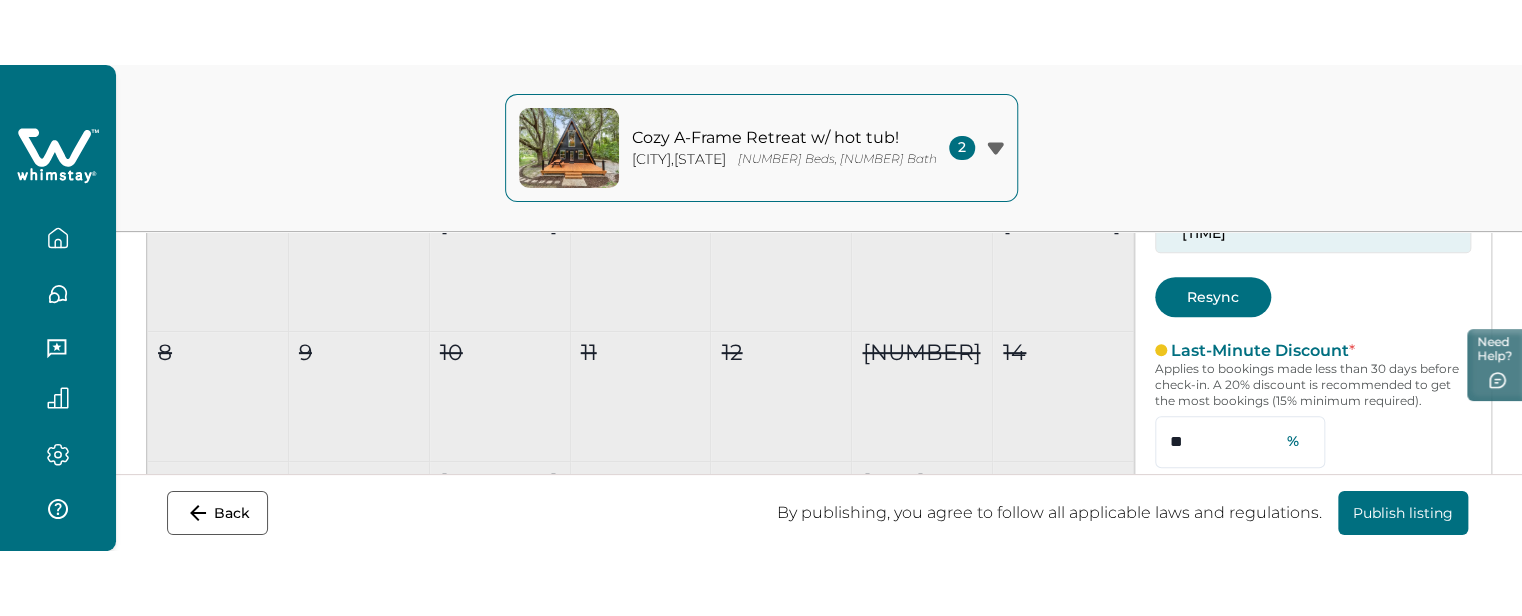 scroll, scrollTop: 228, scrollLeft: 0, axis: vertical 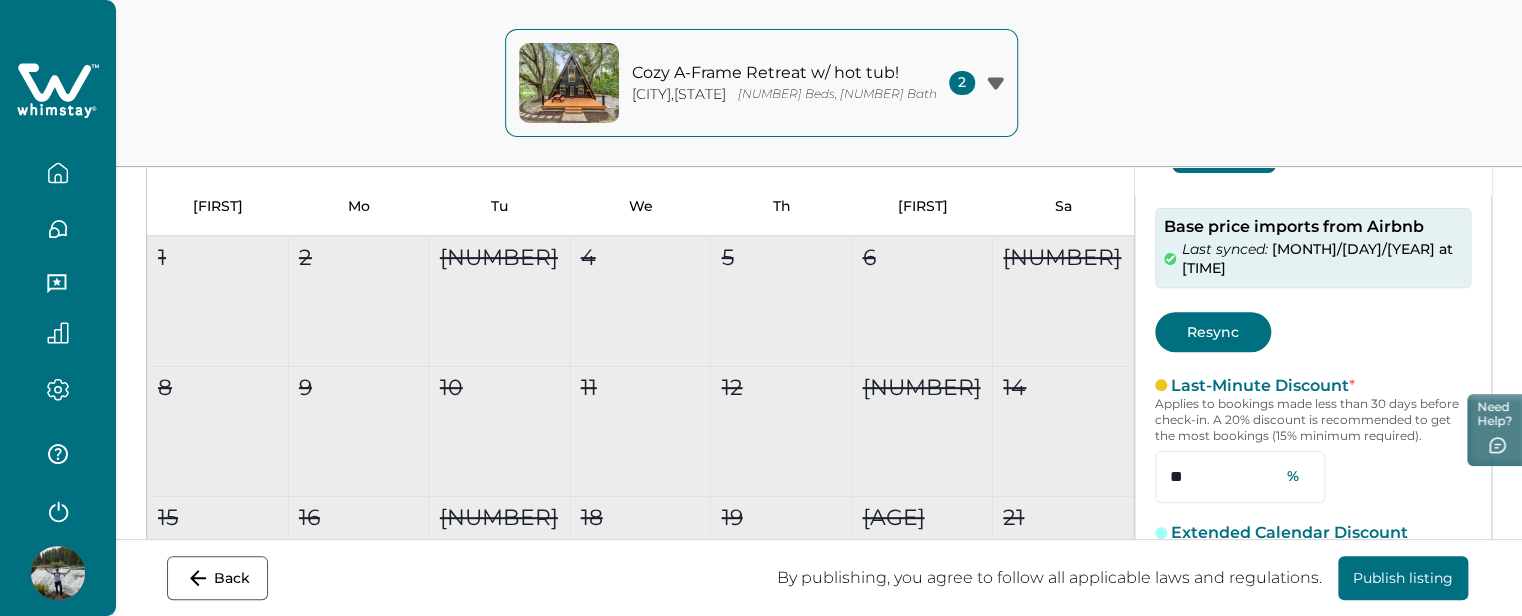 click on "Cozy A-Frame Retreat w/ hot tub! New York ,  NY 2 Beds, 1 Bath 2 Woodpecker Treehouse Retreat New York ,  NY Cozy A-Frame Retreat w/ hot tub! New York ,  NY" at bounding box center (761, 83) 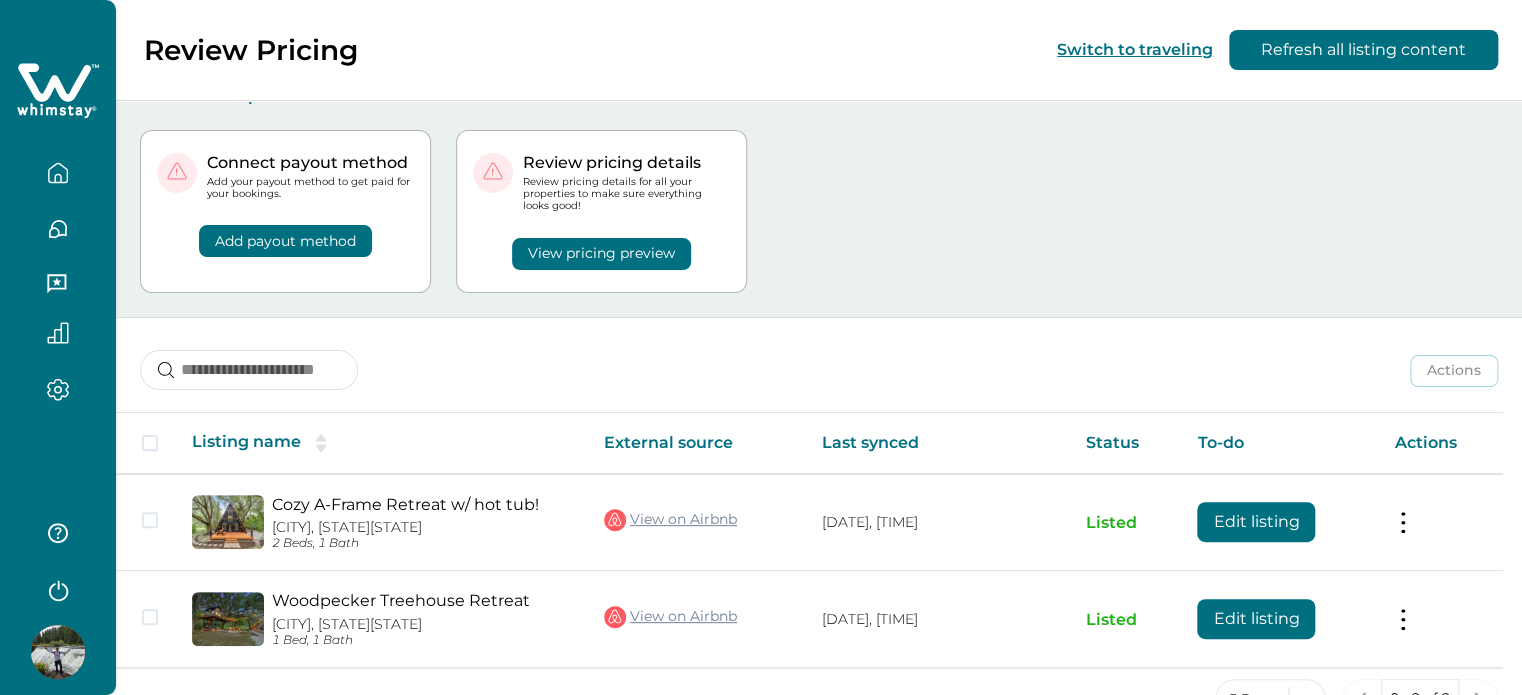 scroll, scrollTop: 80, scrollLeft: 0, axis: vertical 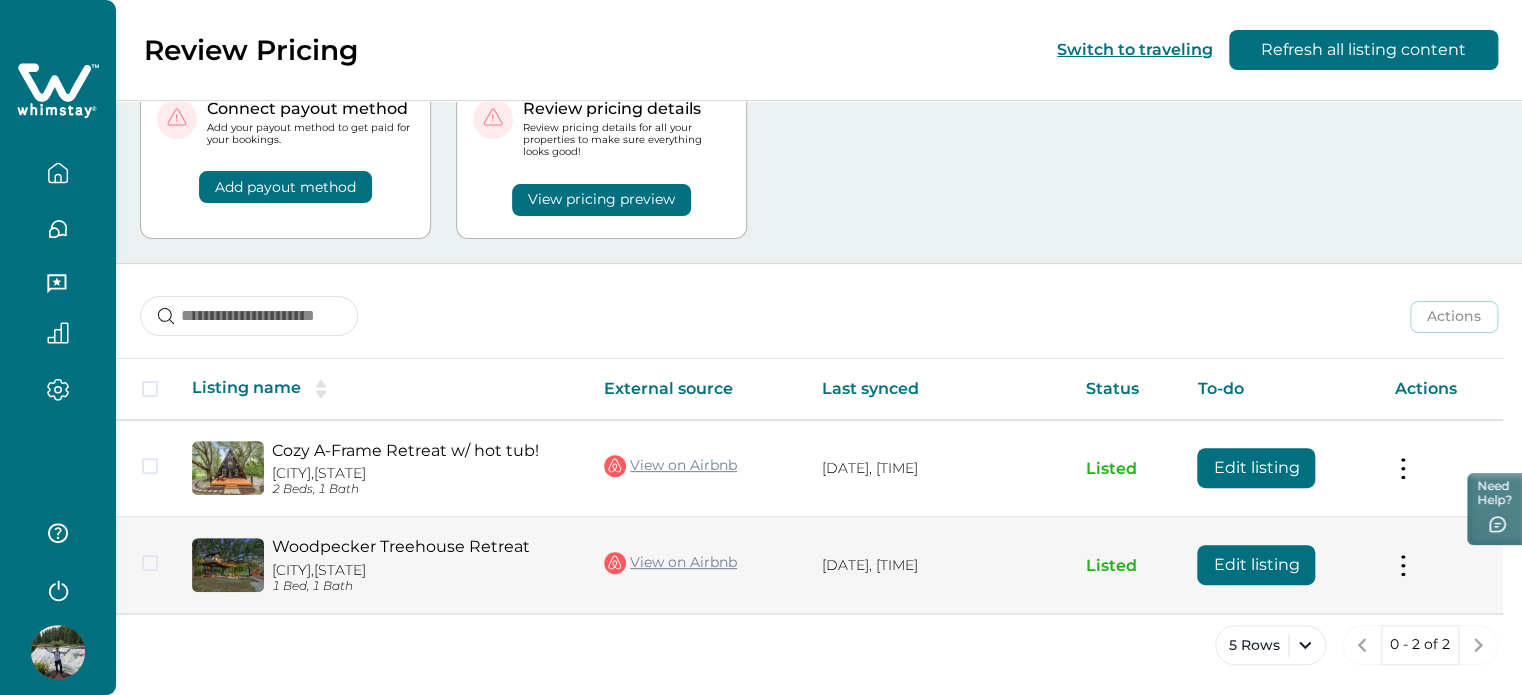 click on "View on Airbnb" at bounding box center (670, 563) 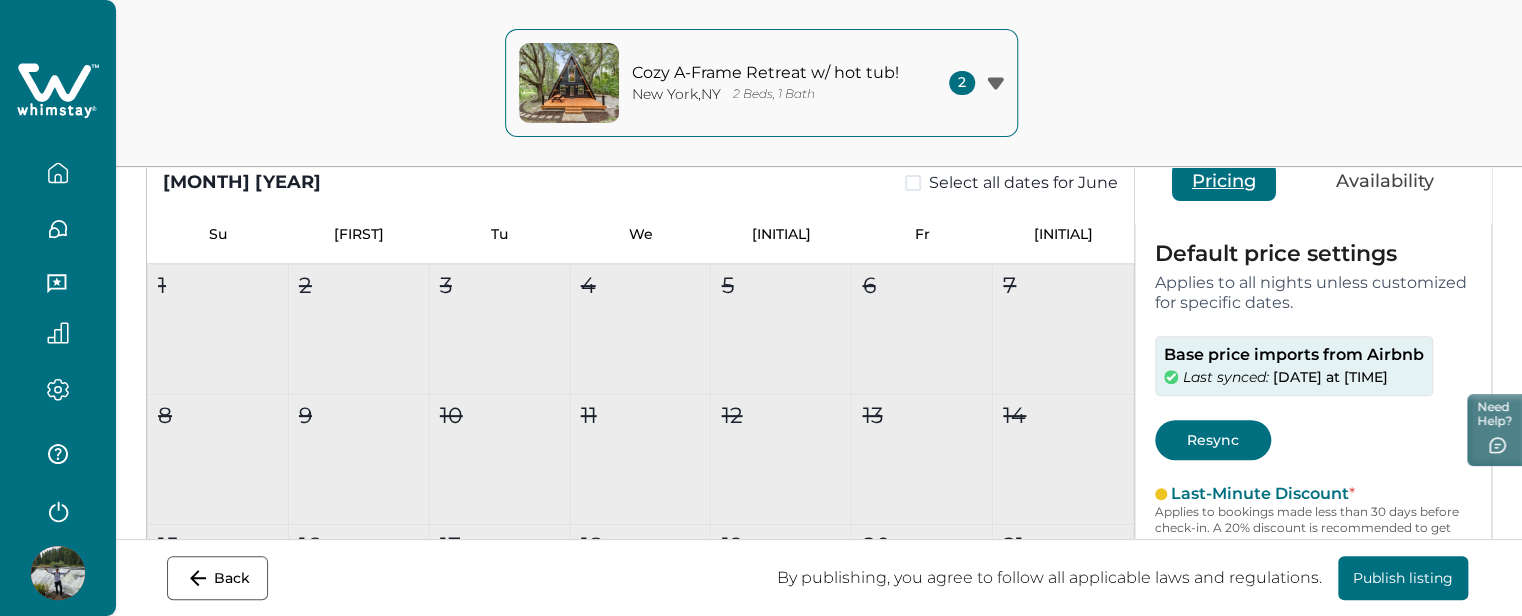 scroll, scrollTop: 0, scrollLeft: 0, axis: both 